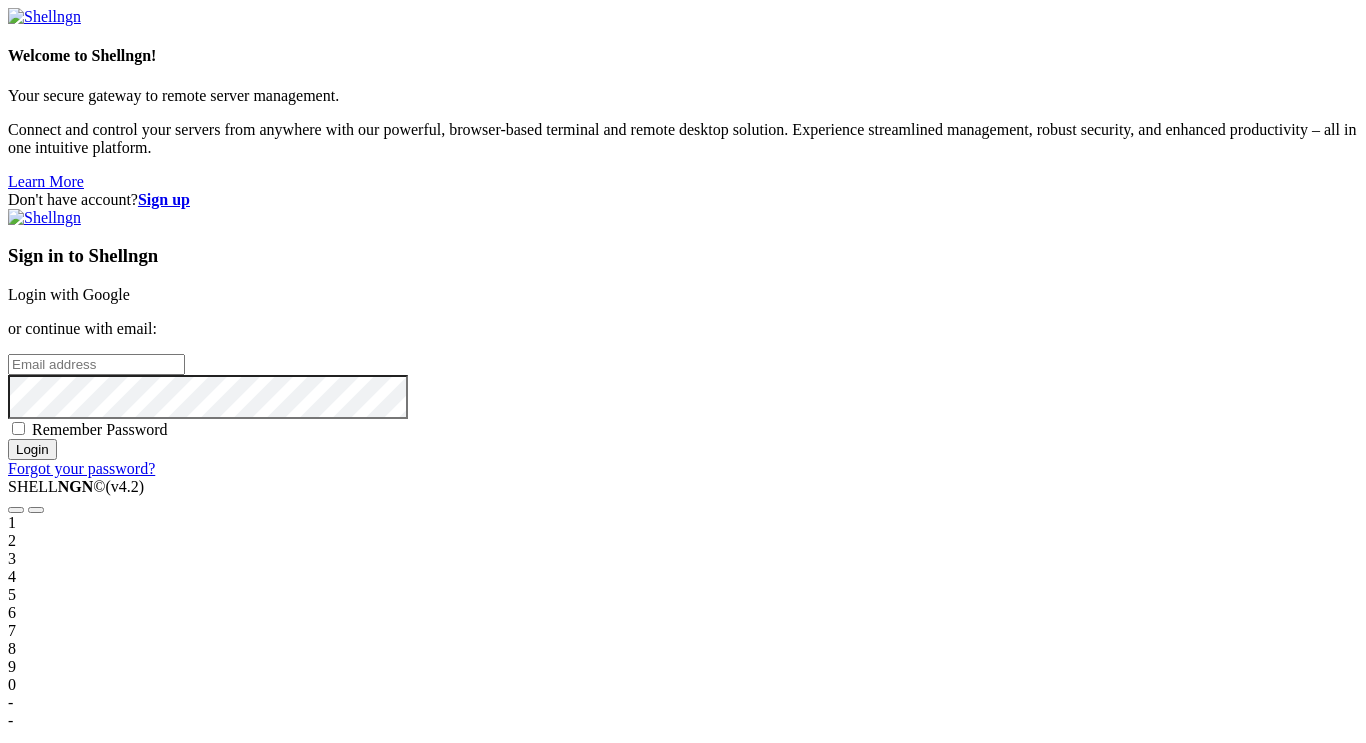scroll, scrollTop: 0, scrollLeft: 0, axis: both 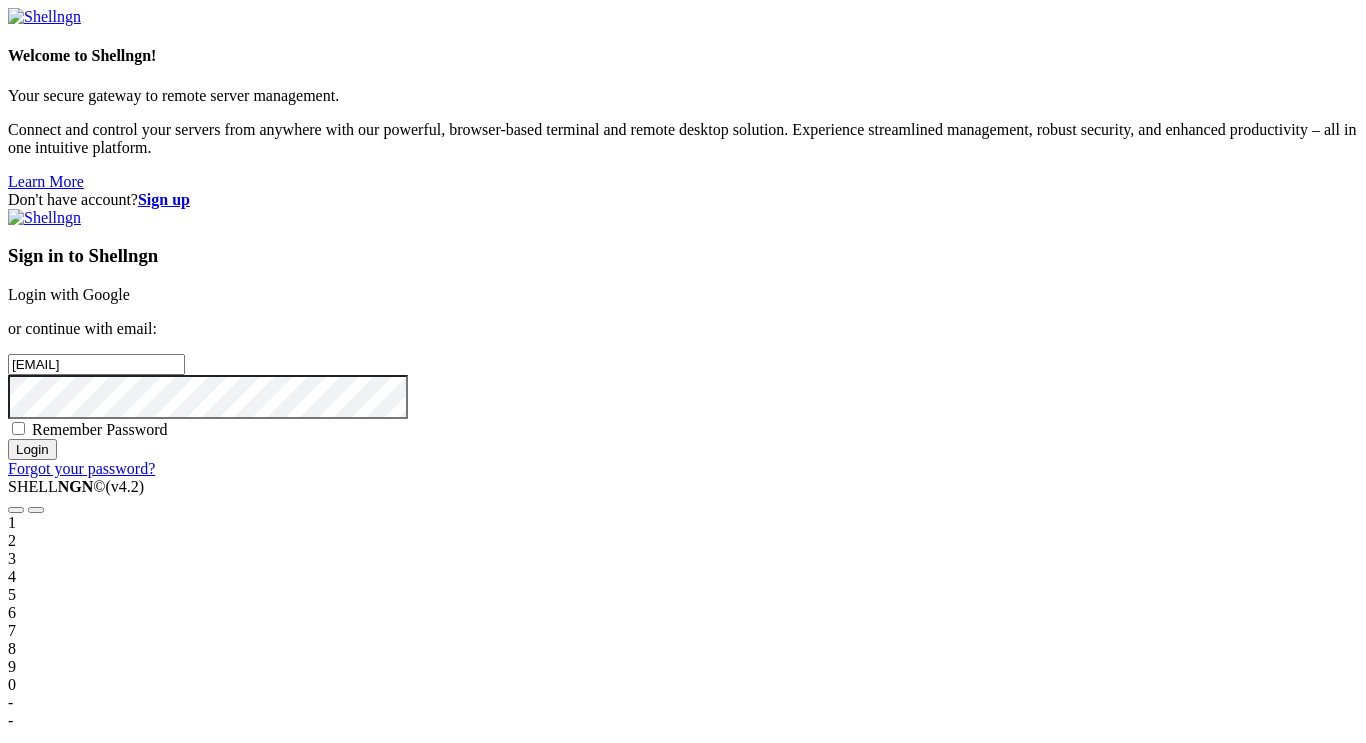click on "Login" at bounding box center [32, 449] 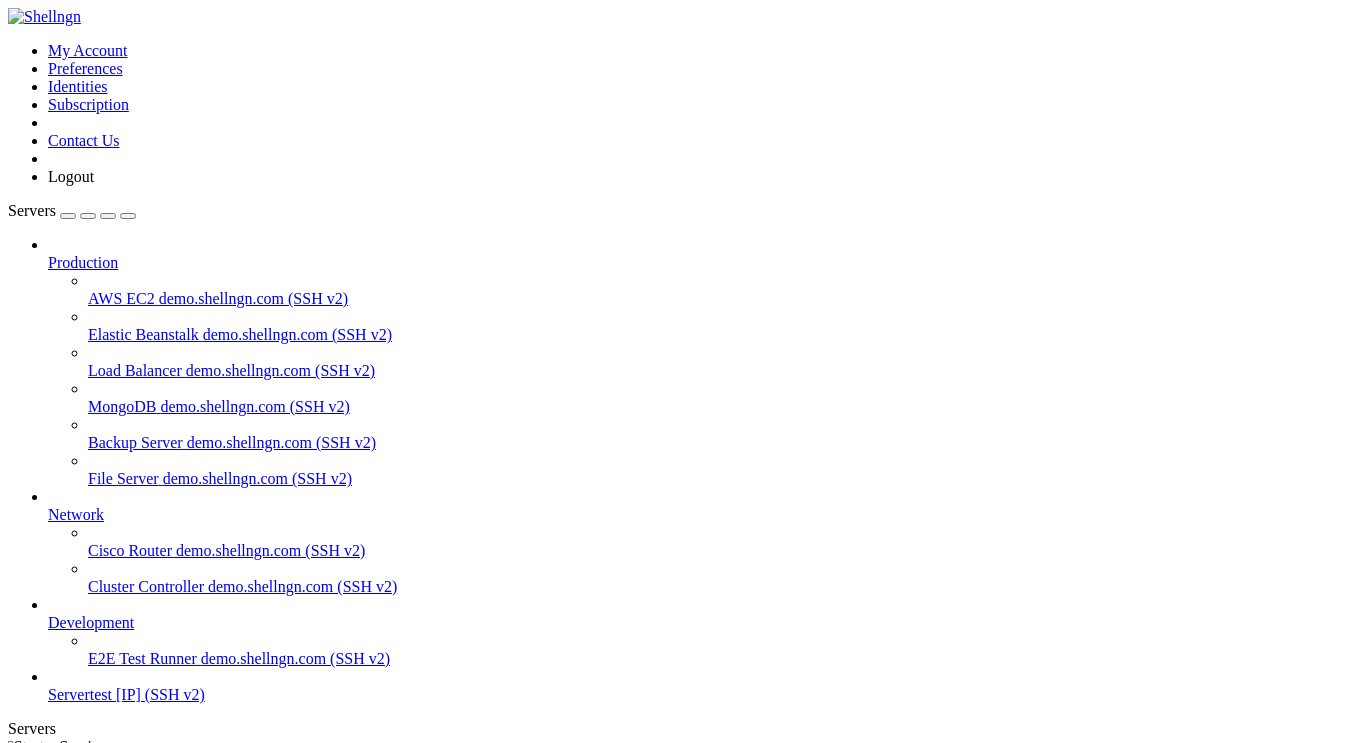 click at bounding box center [8, 42] 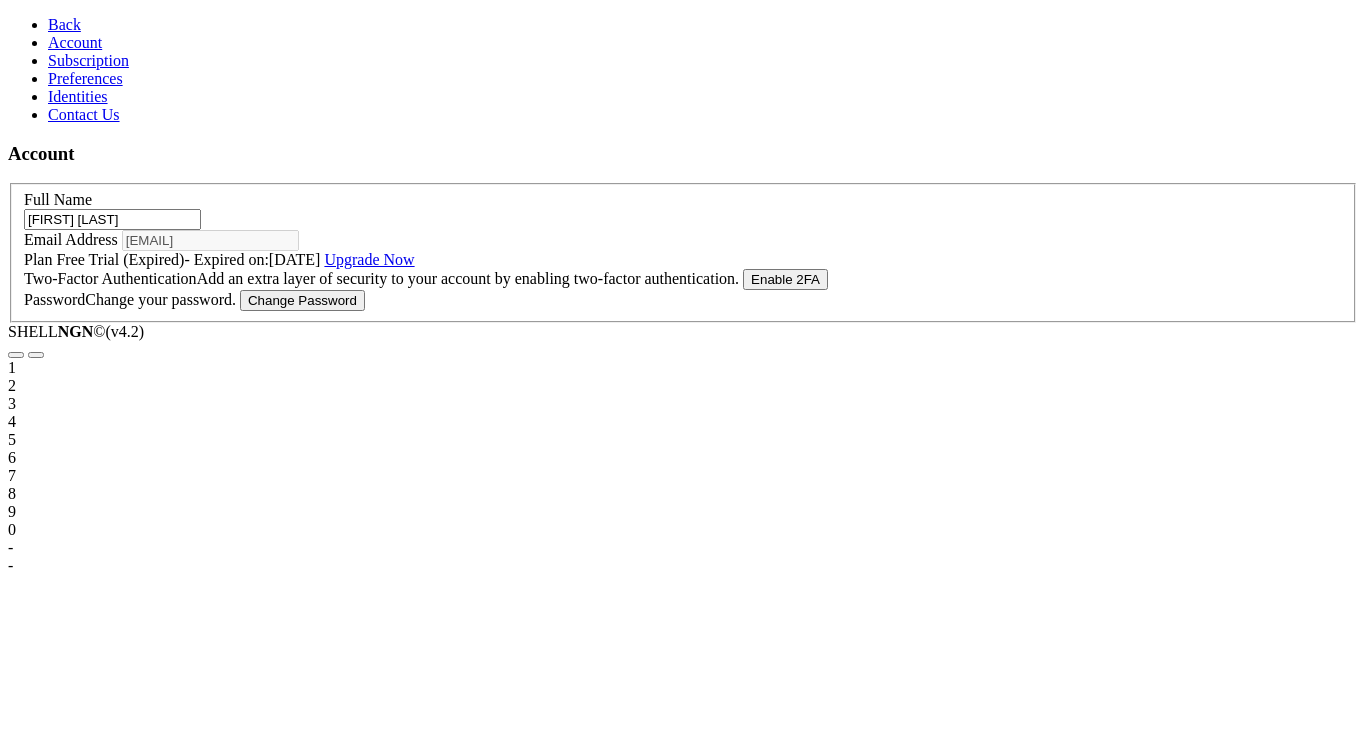 click on "Subscription" at bounding box center [88, 60] 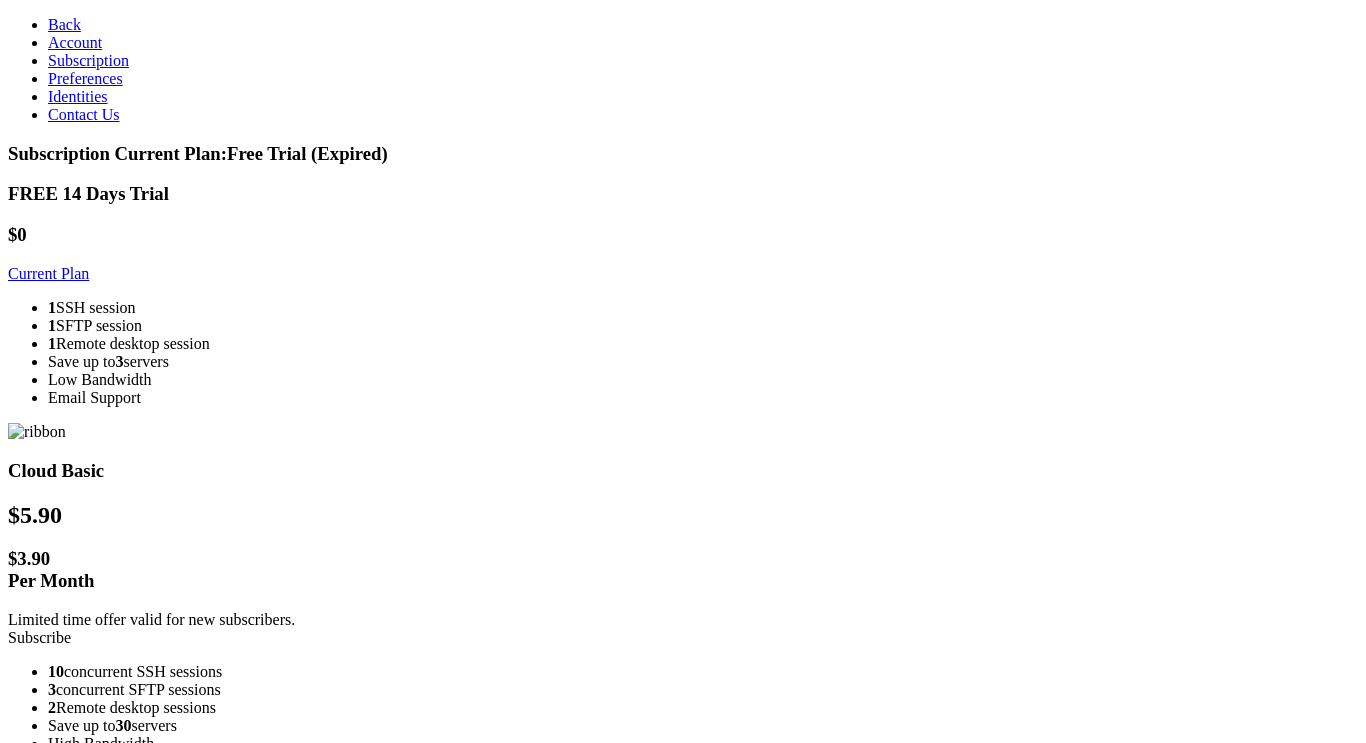 click on "Preferences" at bounding box center (85, 78) 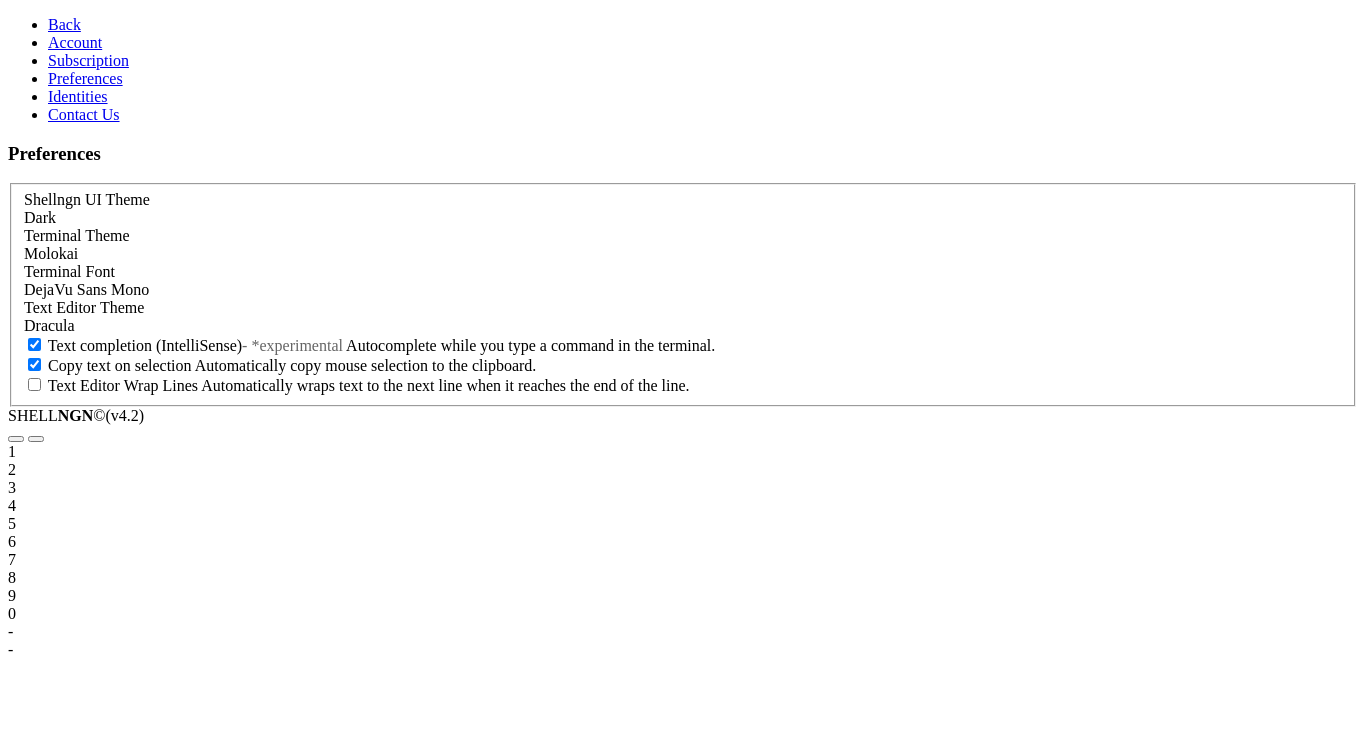 click on "Identities" at bounding box center (78, 96) 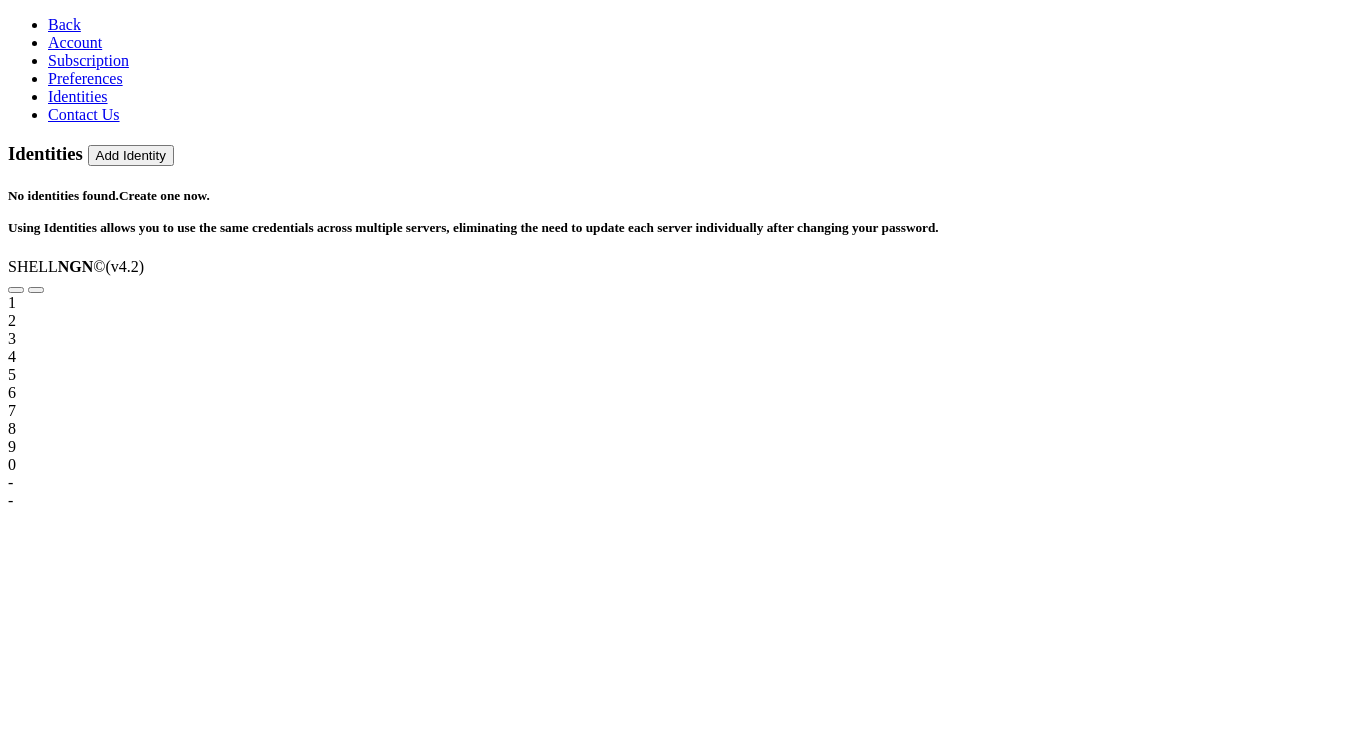 click on "Contact Us" at bounding box center (84, 114) 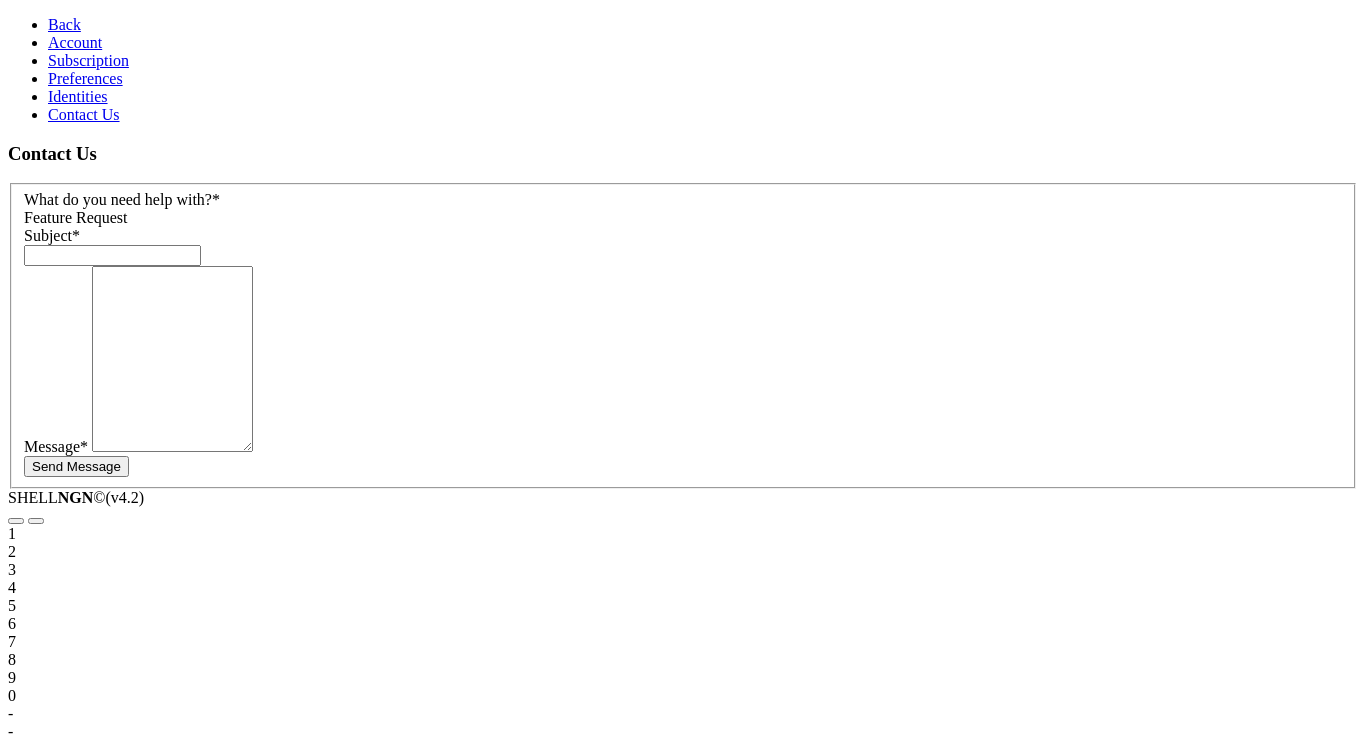 click on "Feature Request" at bounding box center [76, 217] 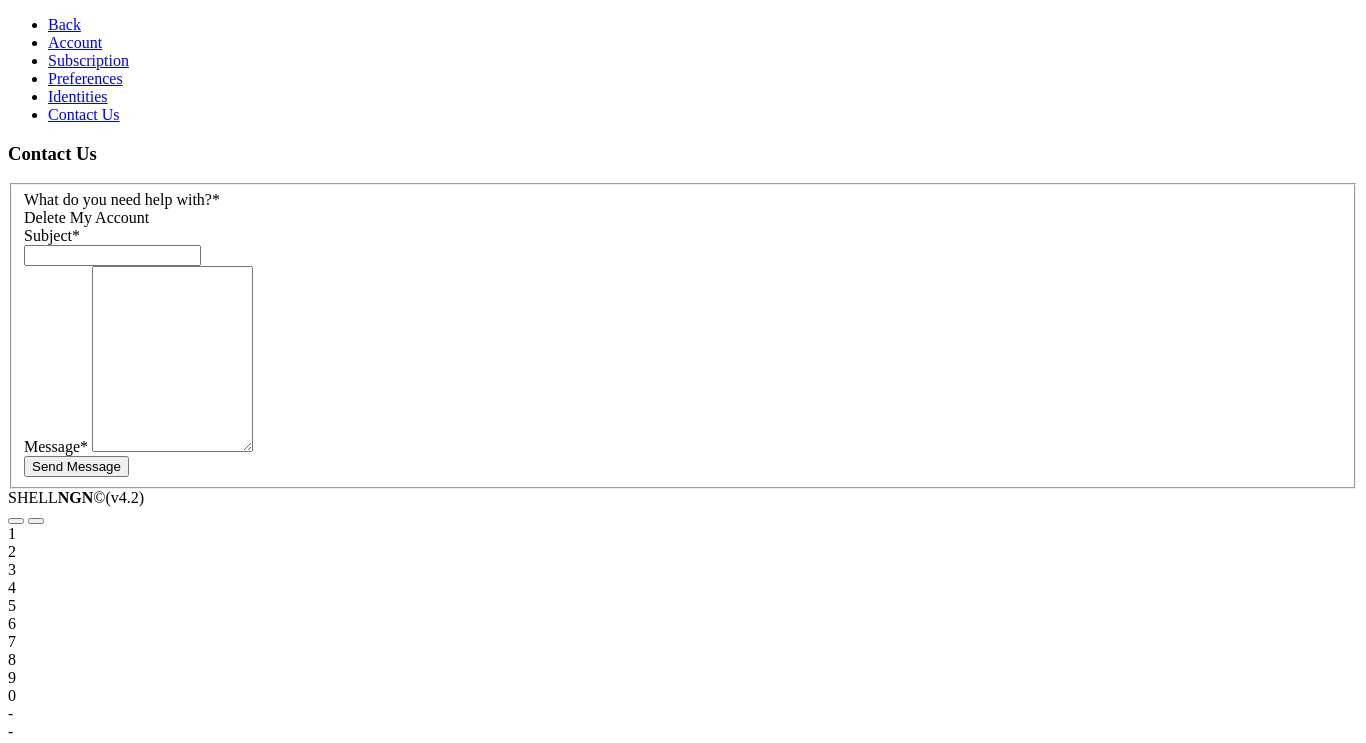 click at bounding box center (112, 255) 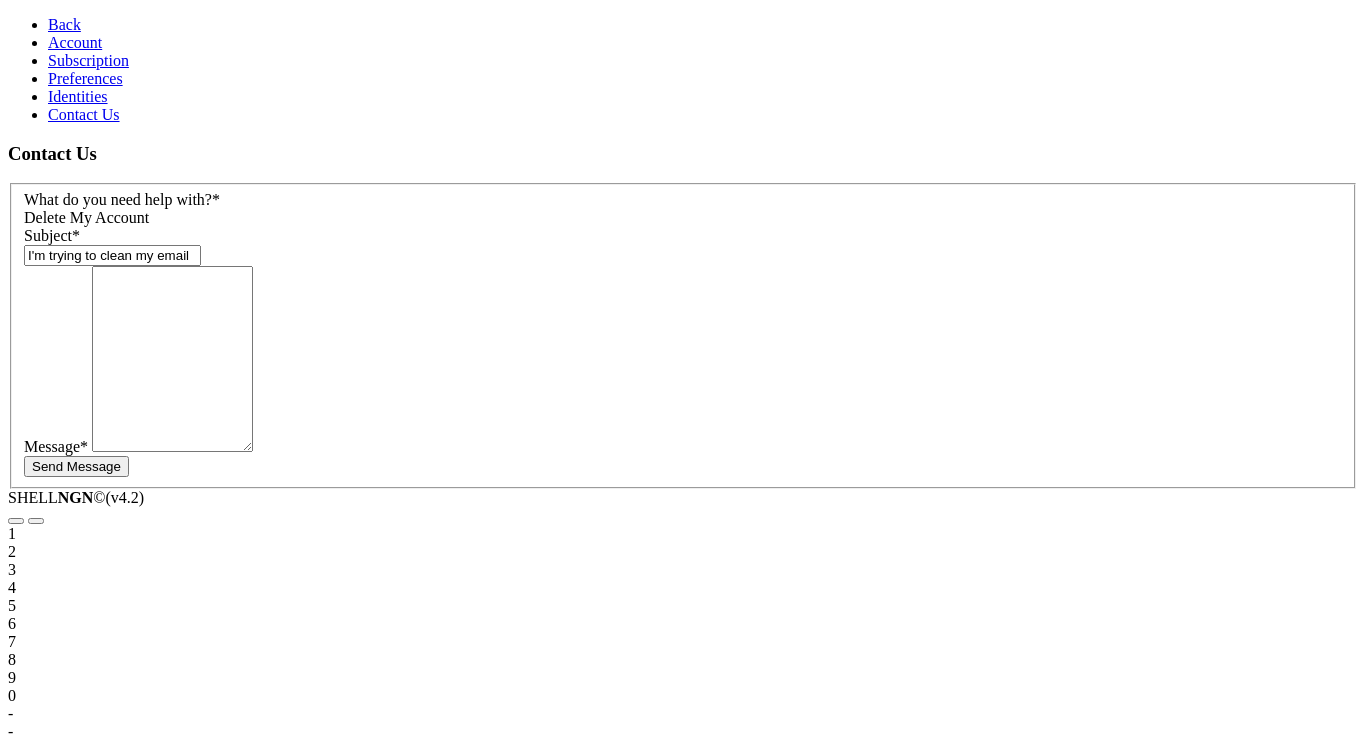 type on "I'm trying to clean my email" 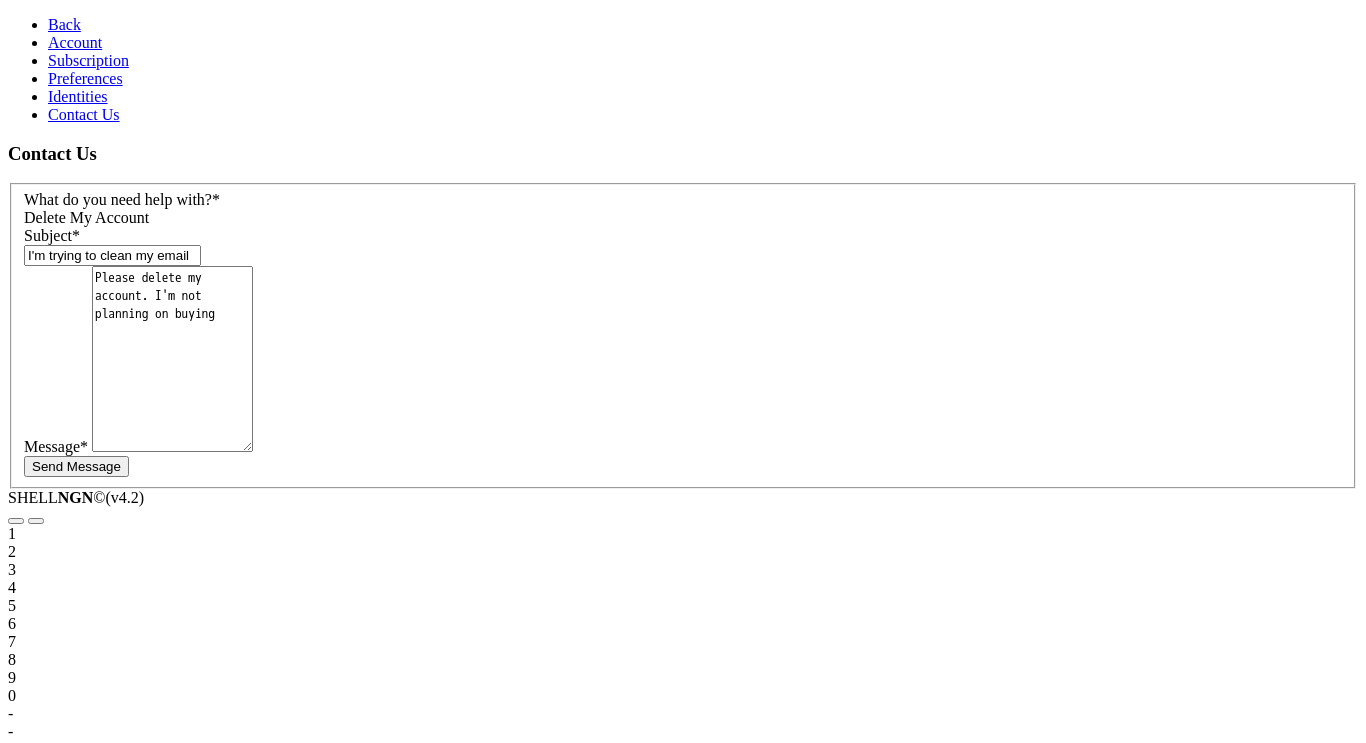 scroll, scrollTop: 7, scrollLeft: 0, axis: vertical 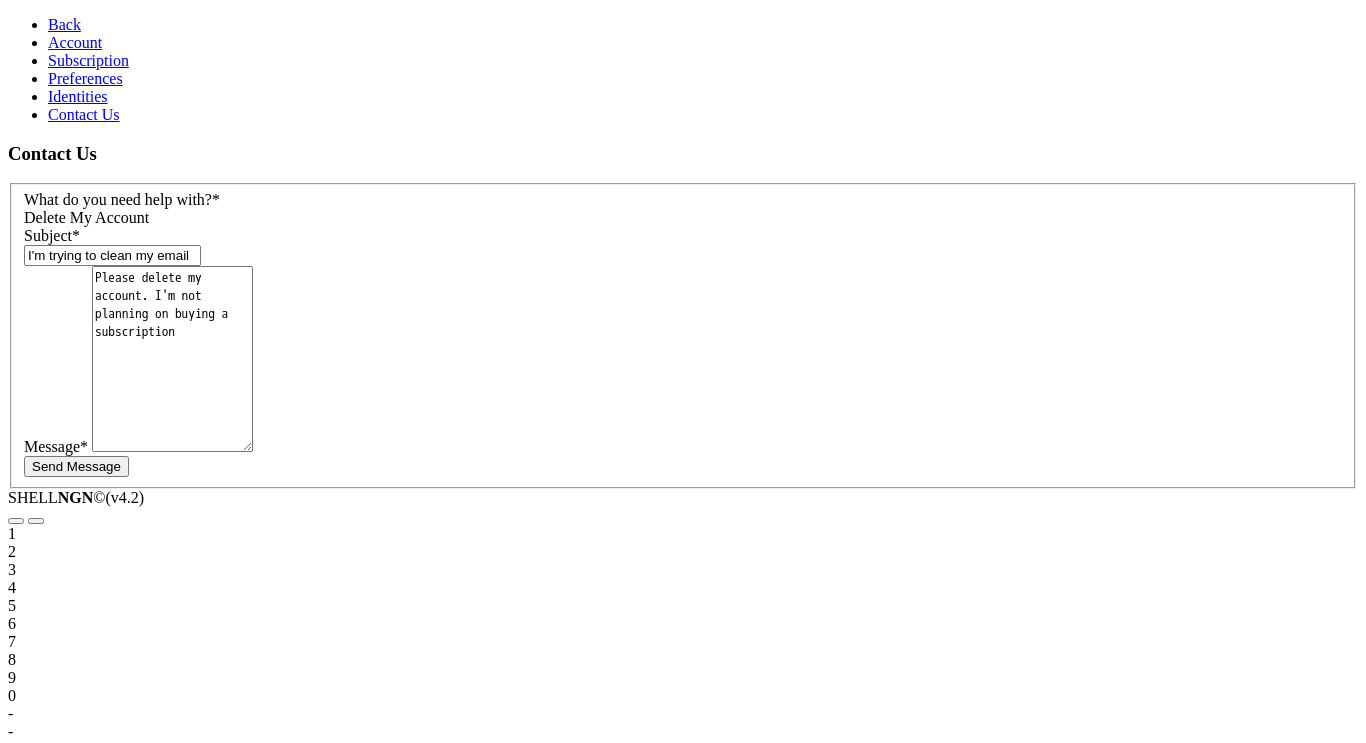 type on "Please delete my account. I'm not planning on buying a subscription." 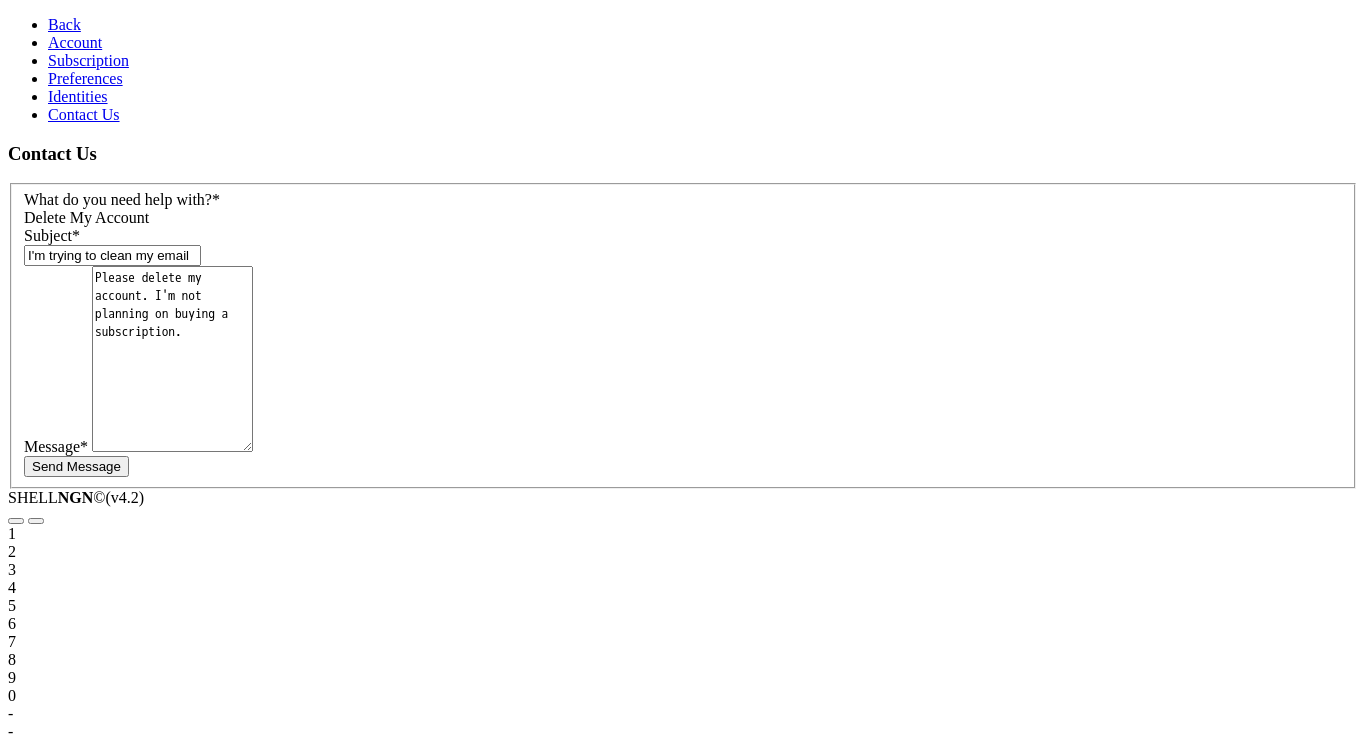 click on "Send Message" at bounding box center (76, 466) 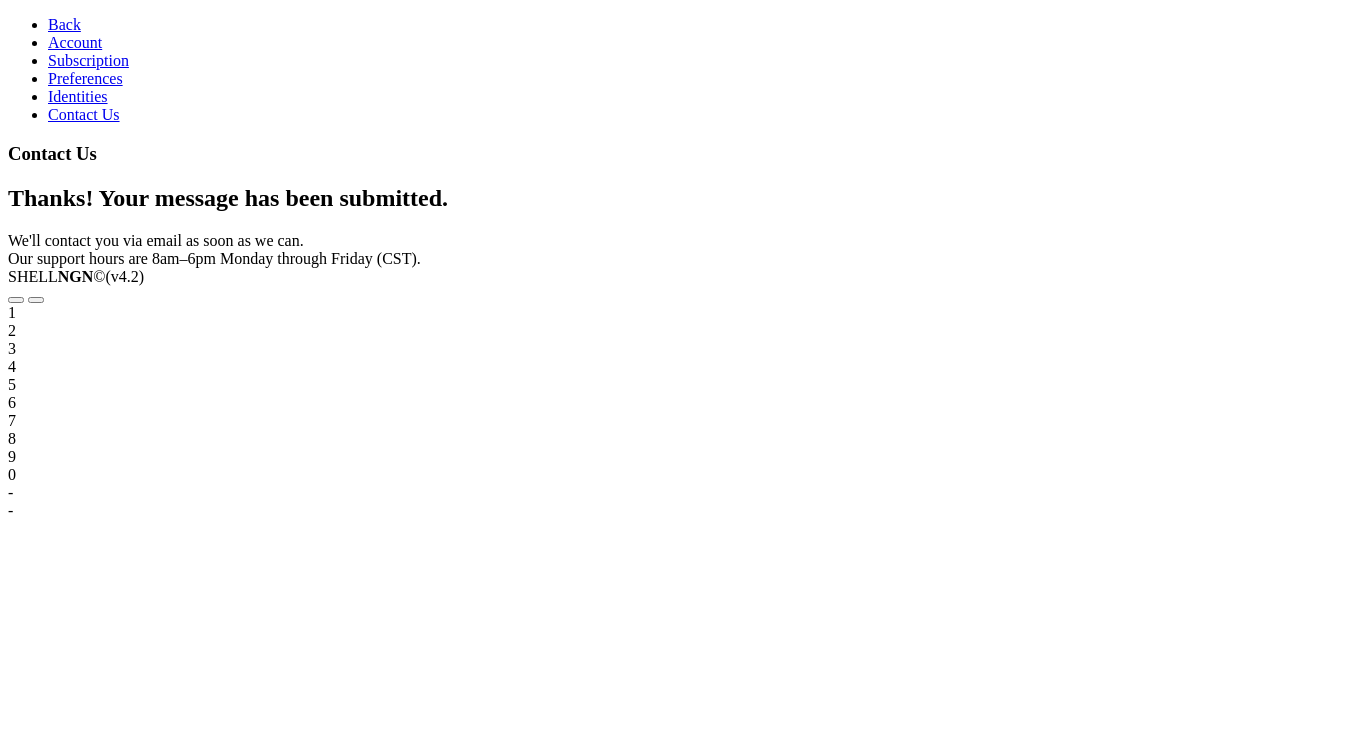 click at bounding box center [48, 24] 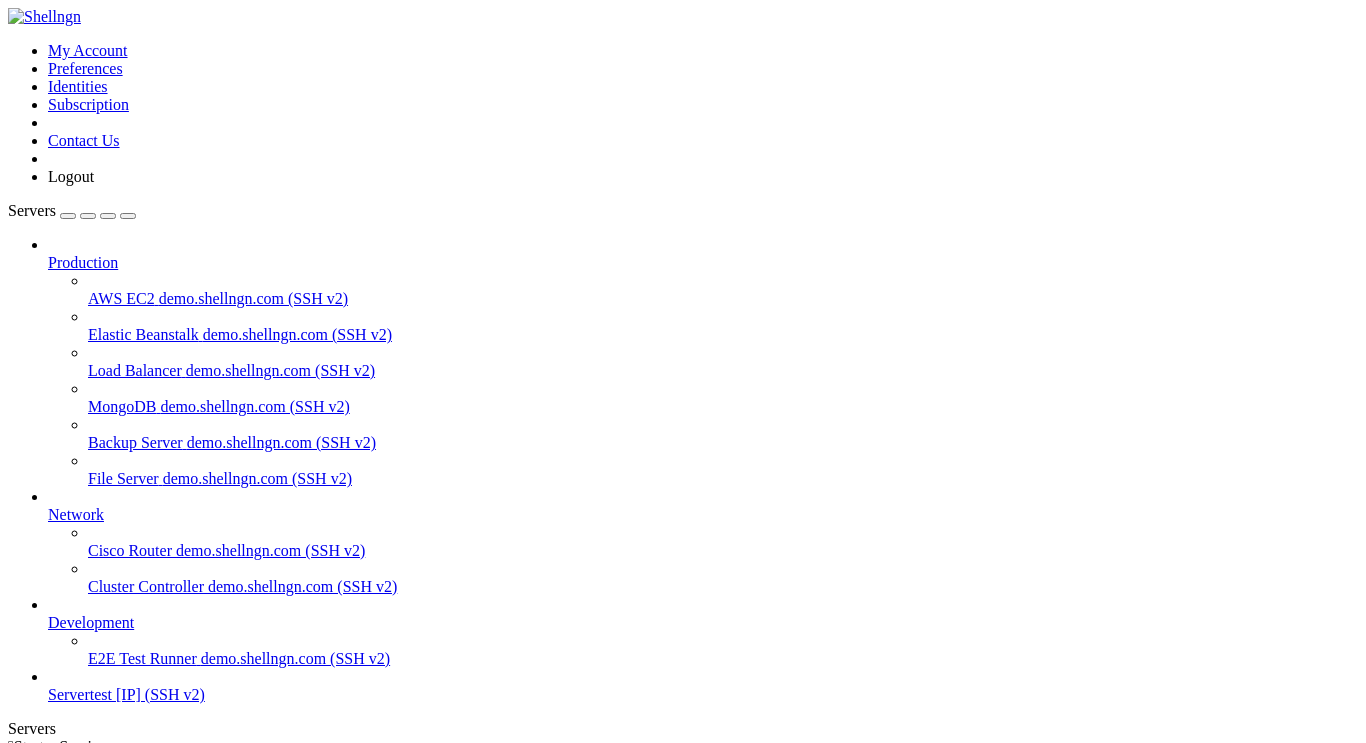 scroll, scrollTop: 64, scrollLeft: 0, axis: vertical 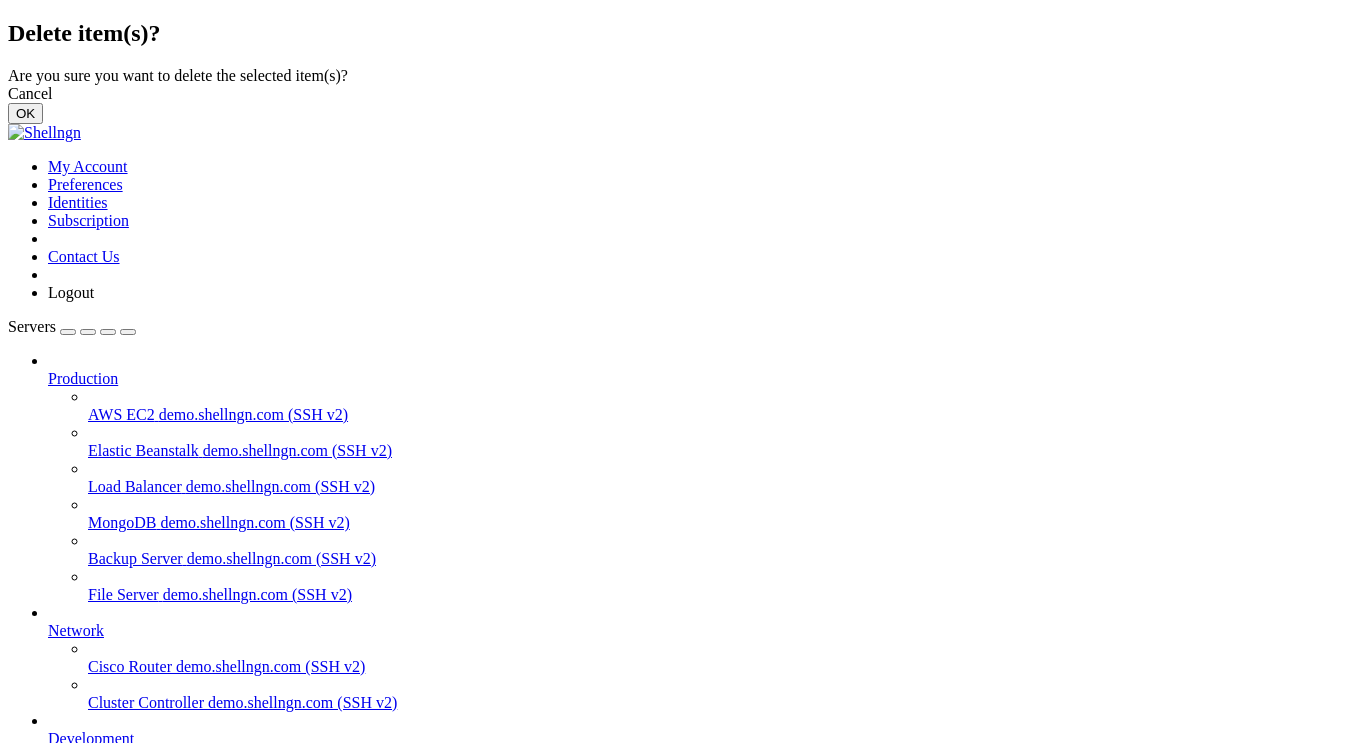 click on "OK" at bounding box center (25, 113) 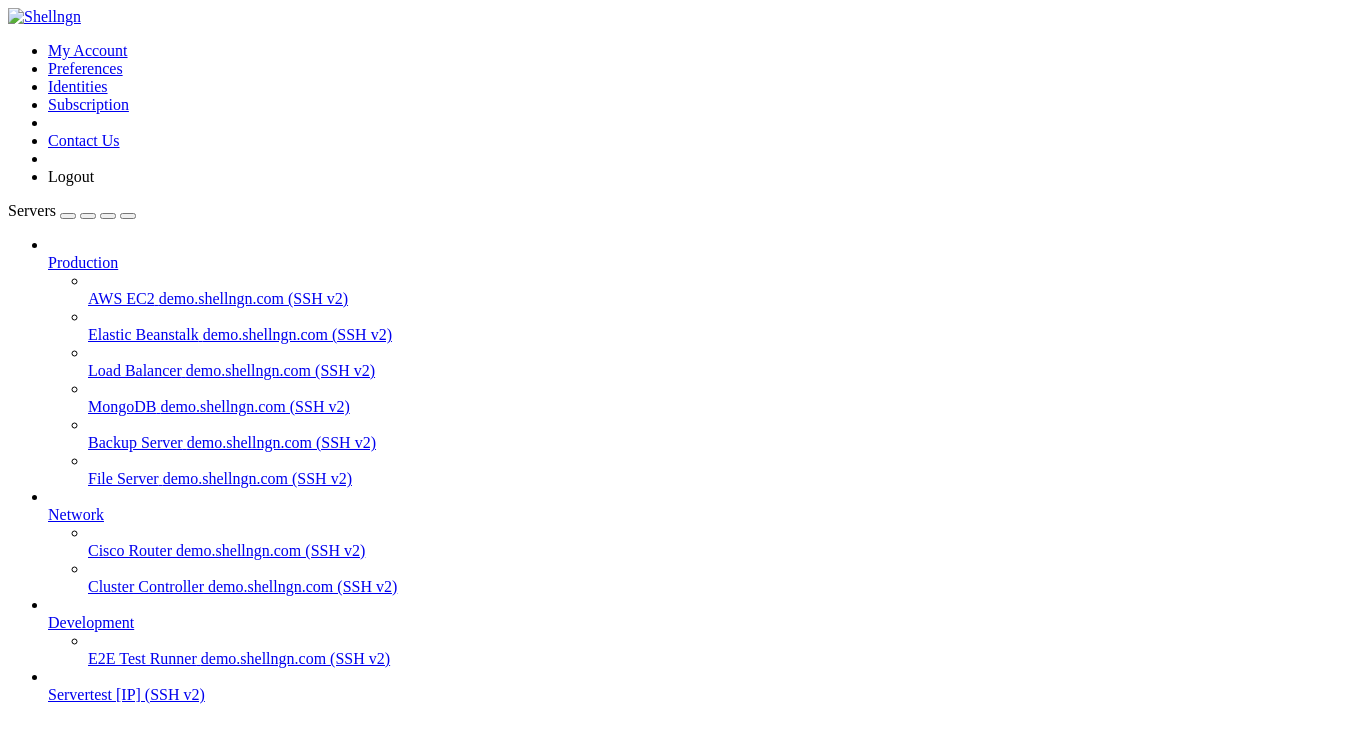 scroll, scrollTop: 11, scrollLeft: 0, axis: vertical 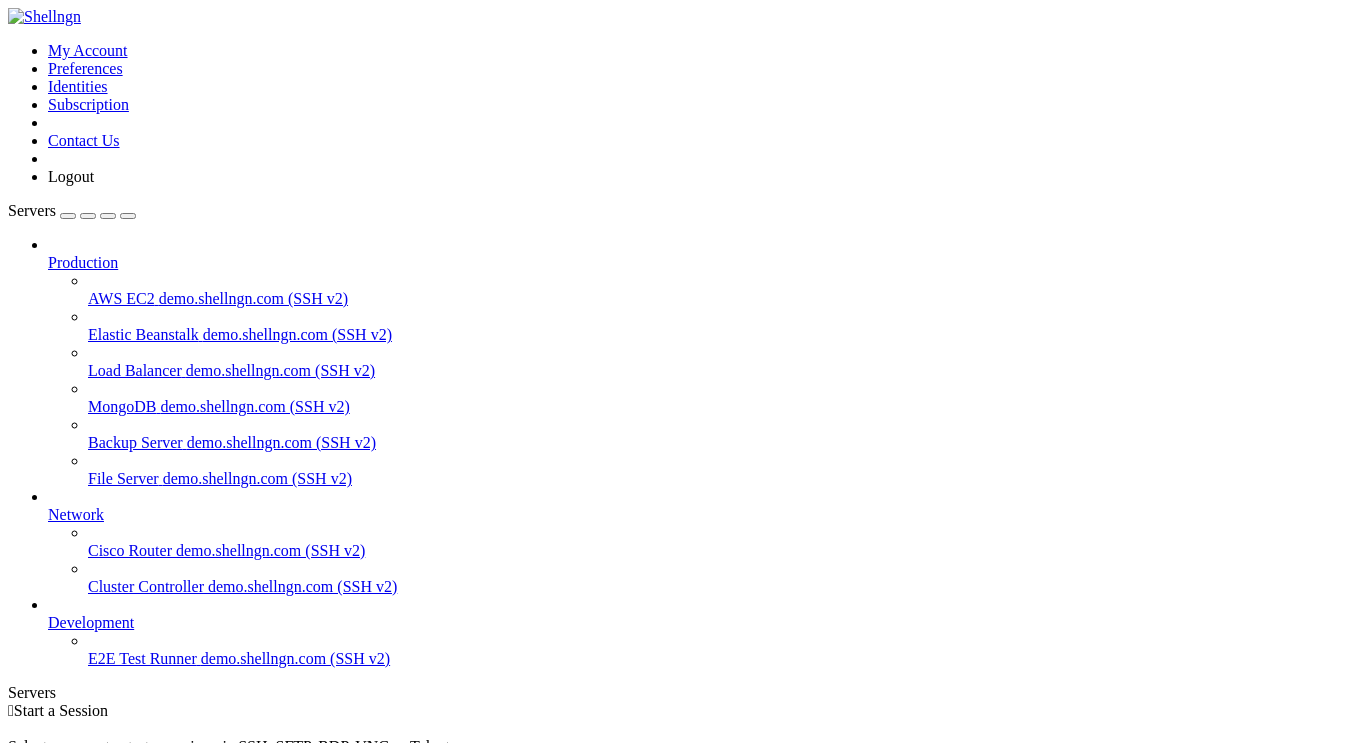 click at bounding box center [8, 42] 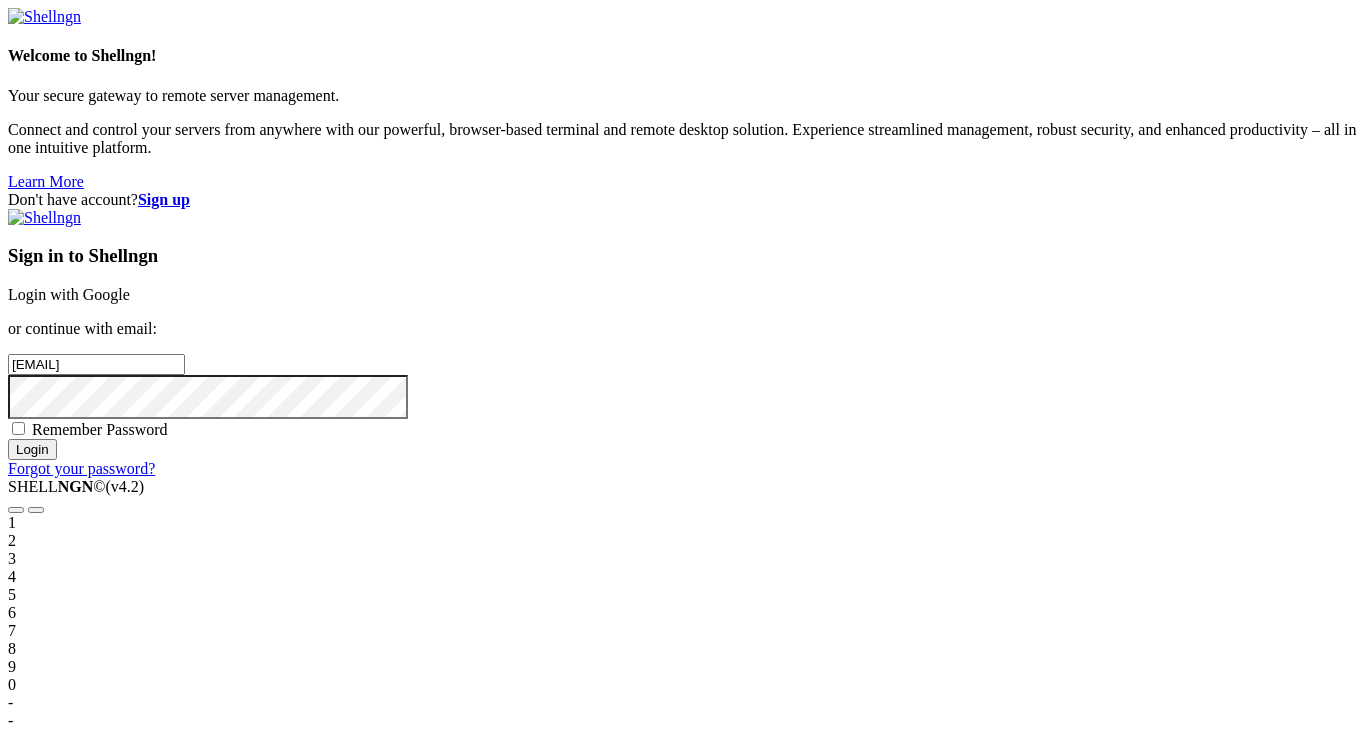 click on "isaacskalspillerogpc2@outlook.dk" at bounding box center (96, 364) 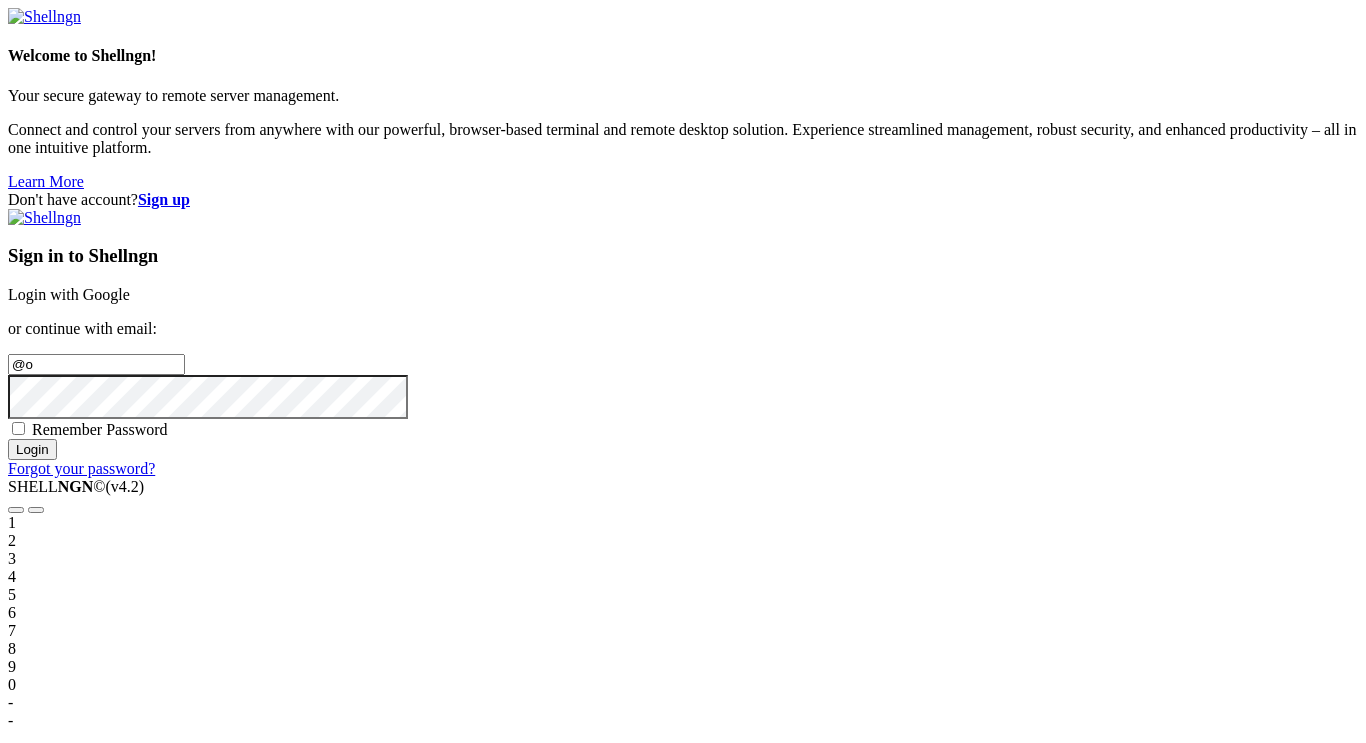 type on "@" 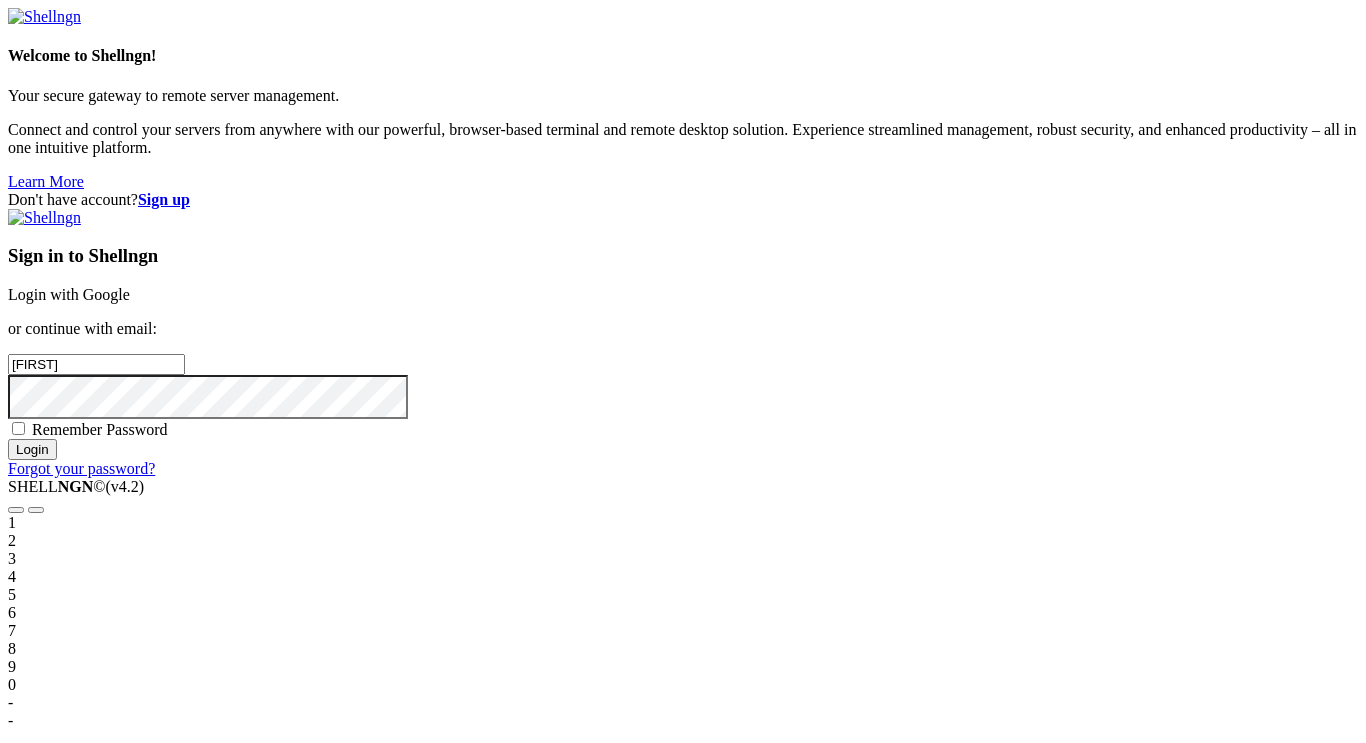 type on "isaac" 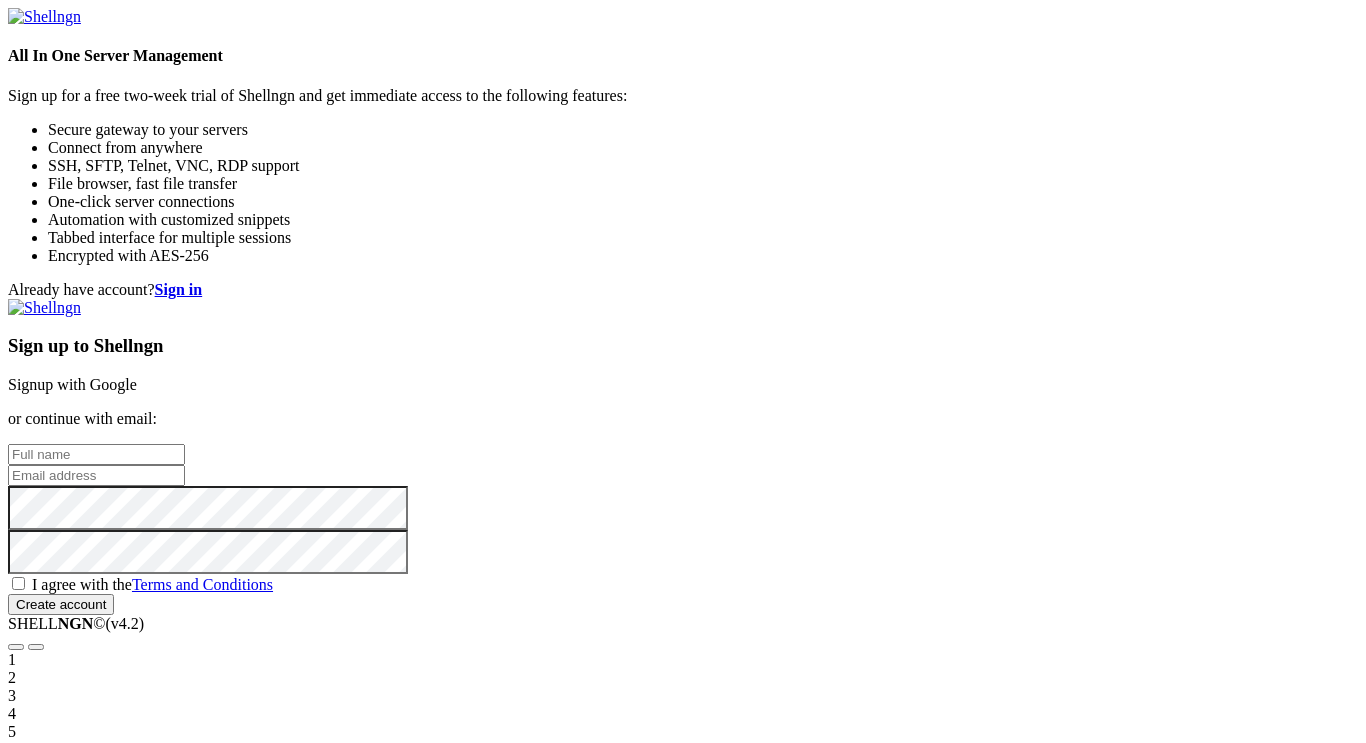 click at bounding box center (96, 454) 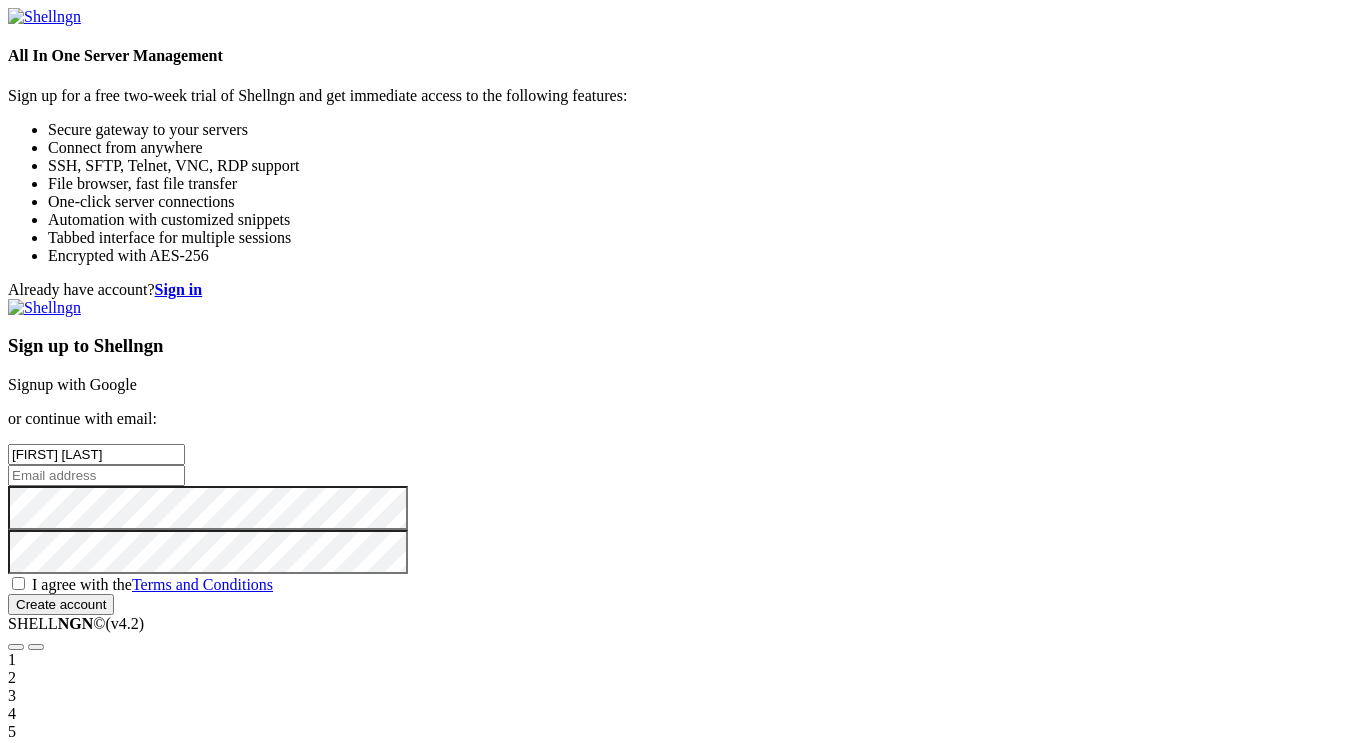 type on "Isaac Sagsusegger" 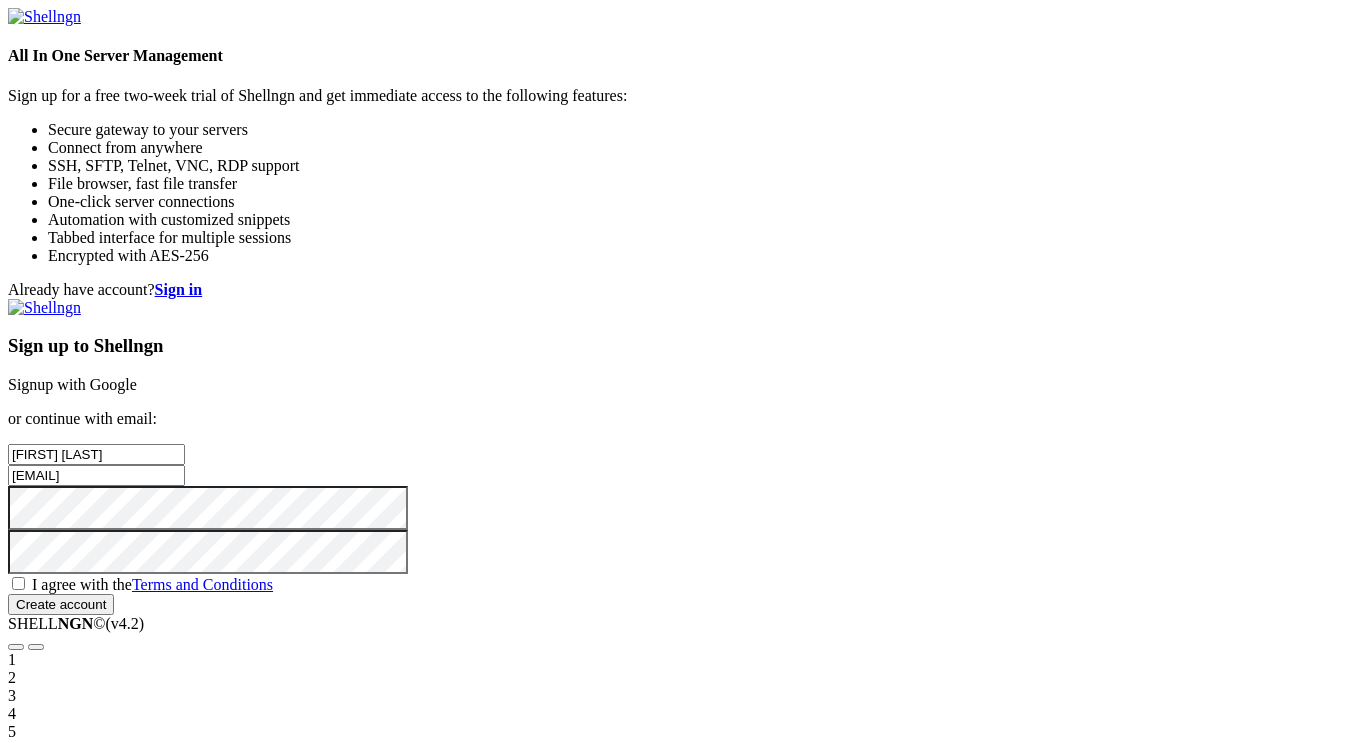 click on "isaacskalspillerogpc2@outlook.dk" at bounding box center [96, 475] 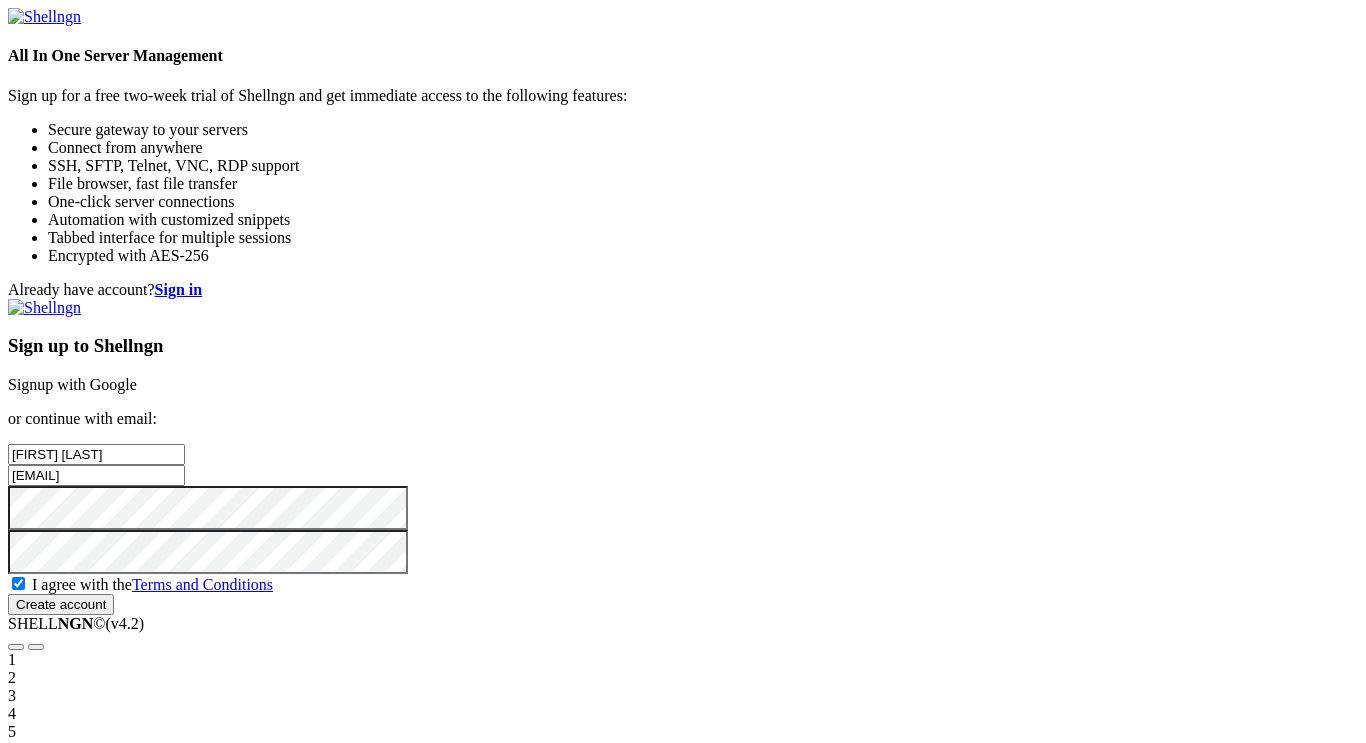 click on "Create account" at bounding box center [61, 604] 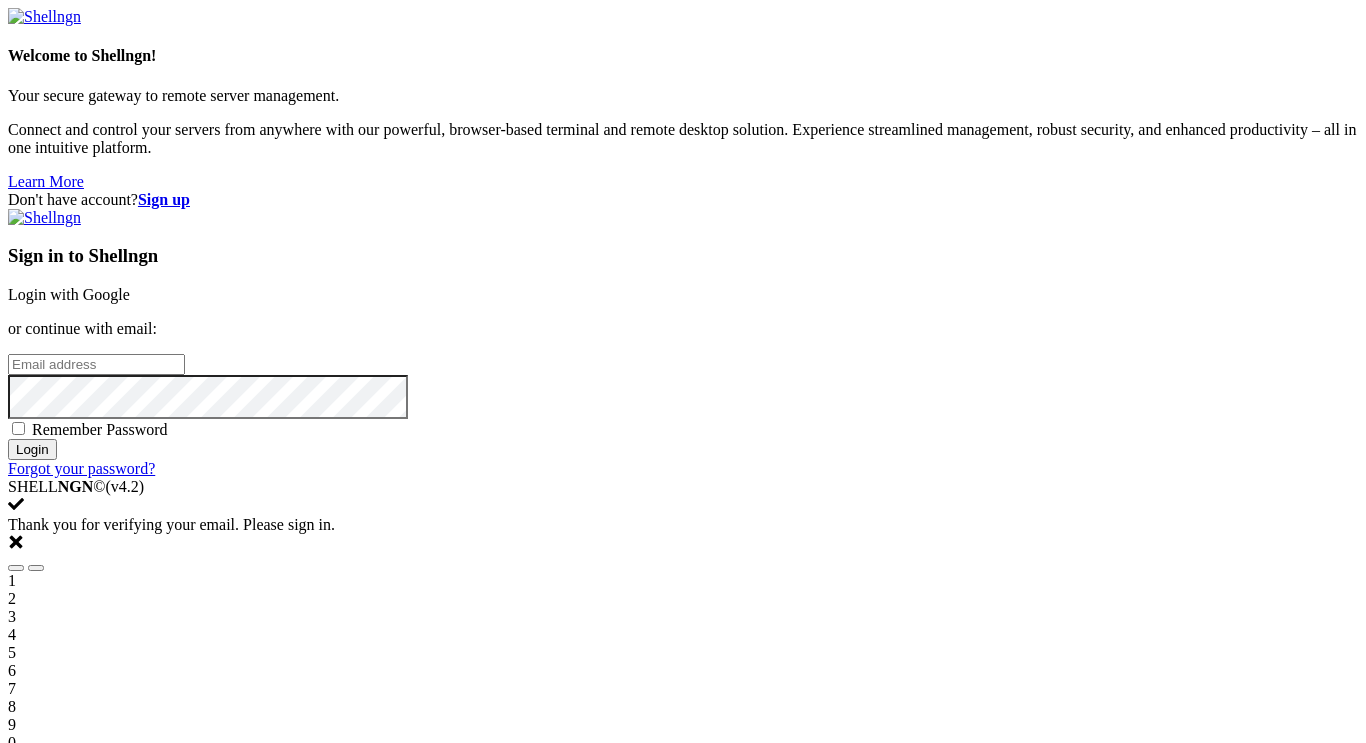 scroll, scrollTop: 0, scrollLeft: 0, axis: both 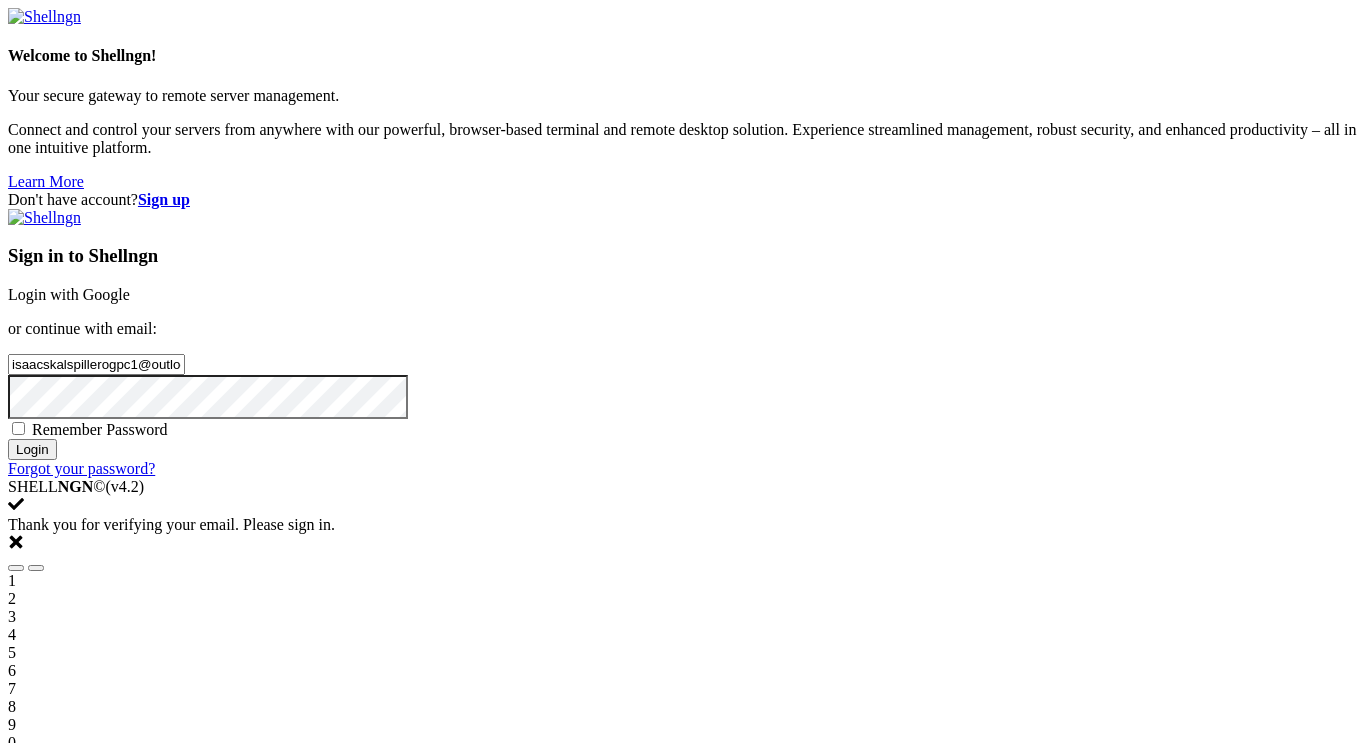 click on "Remember Password" at bounding box center (100, 429) 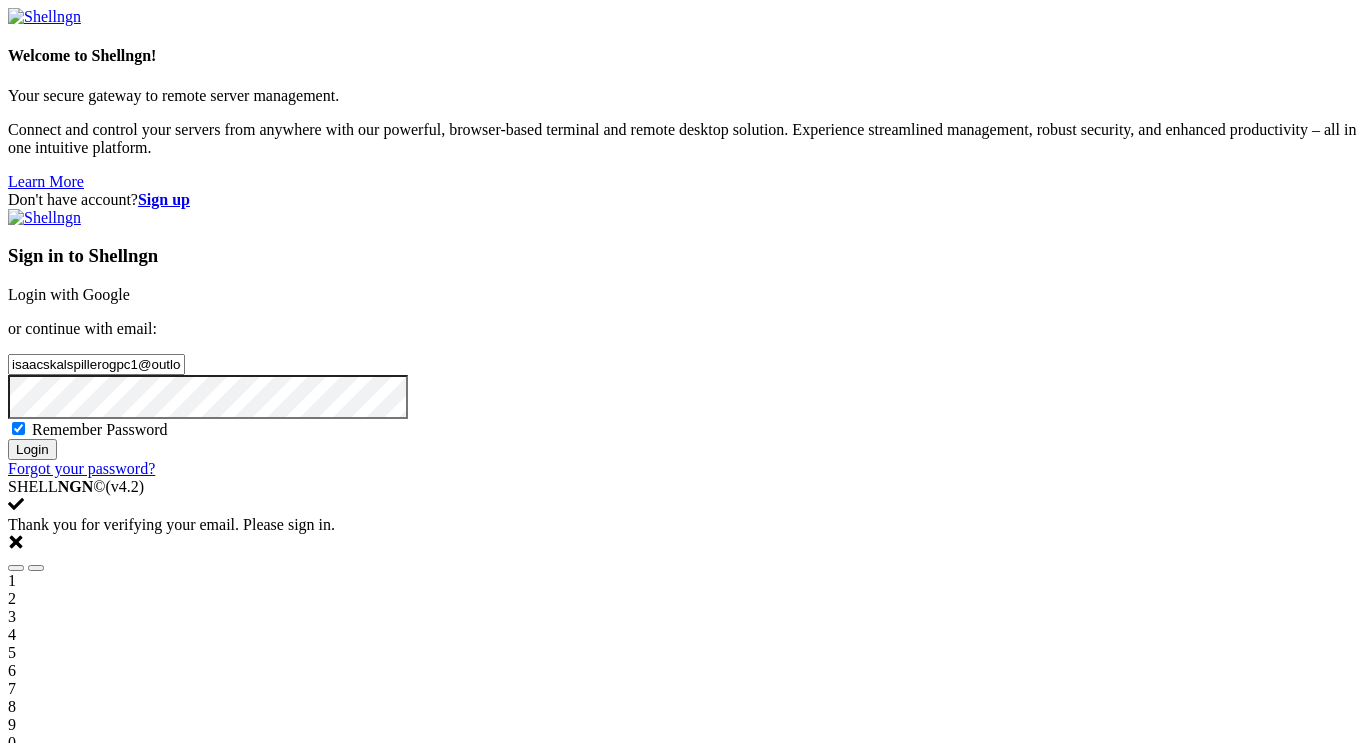 click on "Login" at bounding box center [32, 449] 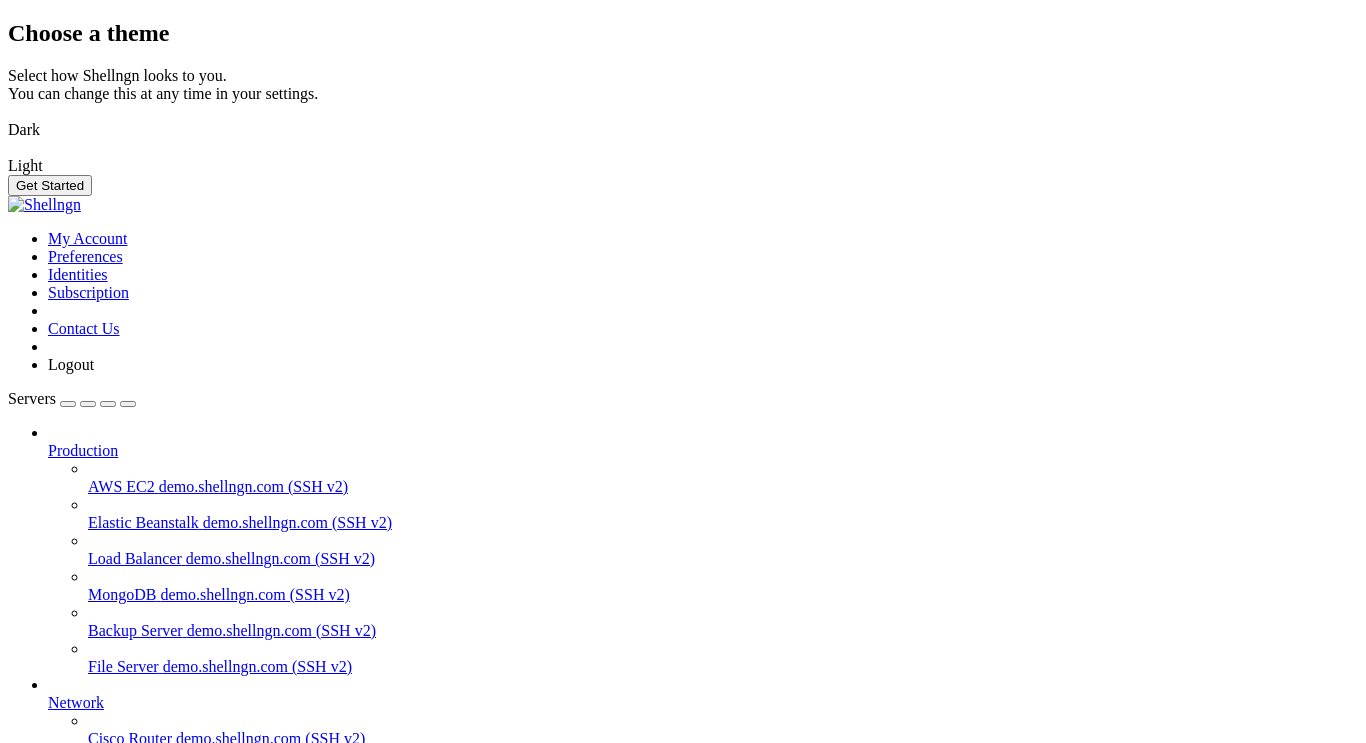 click at bounding box center (8, 117) 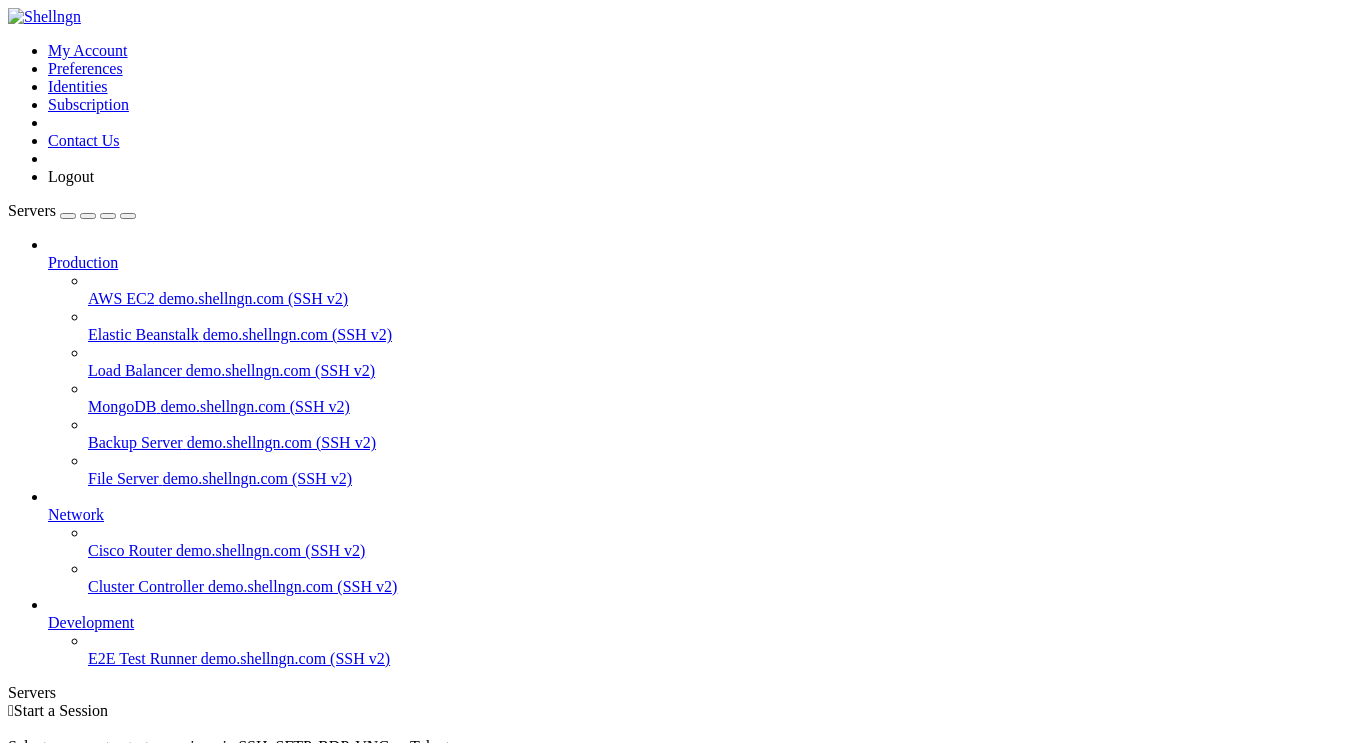 click on "Add Server" at bounding box center (683, 801) 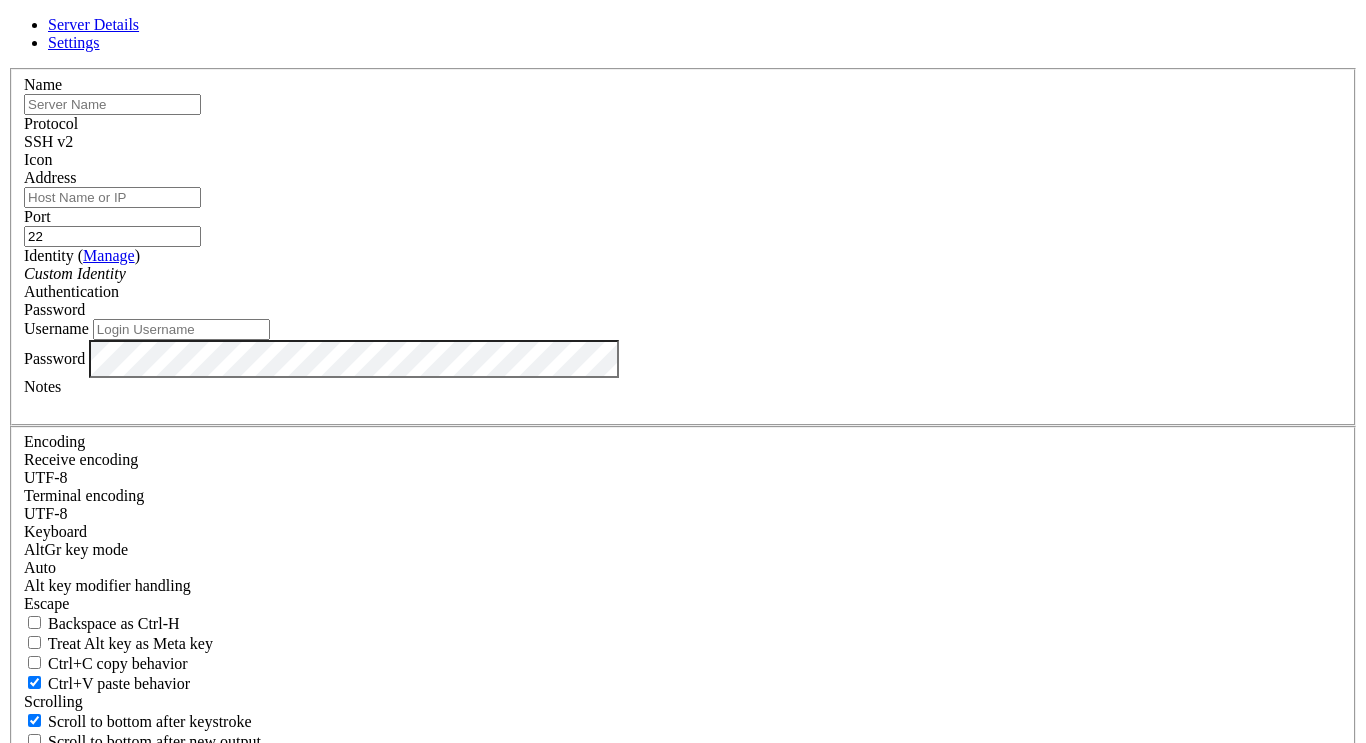 type on "isaacskalspillerogpc1@outlook.dk" 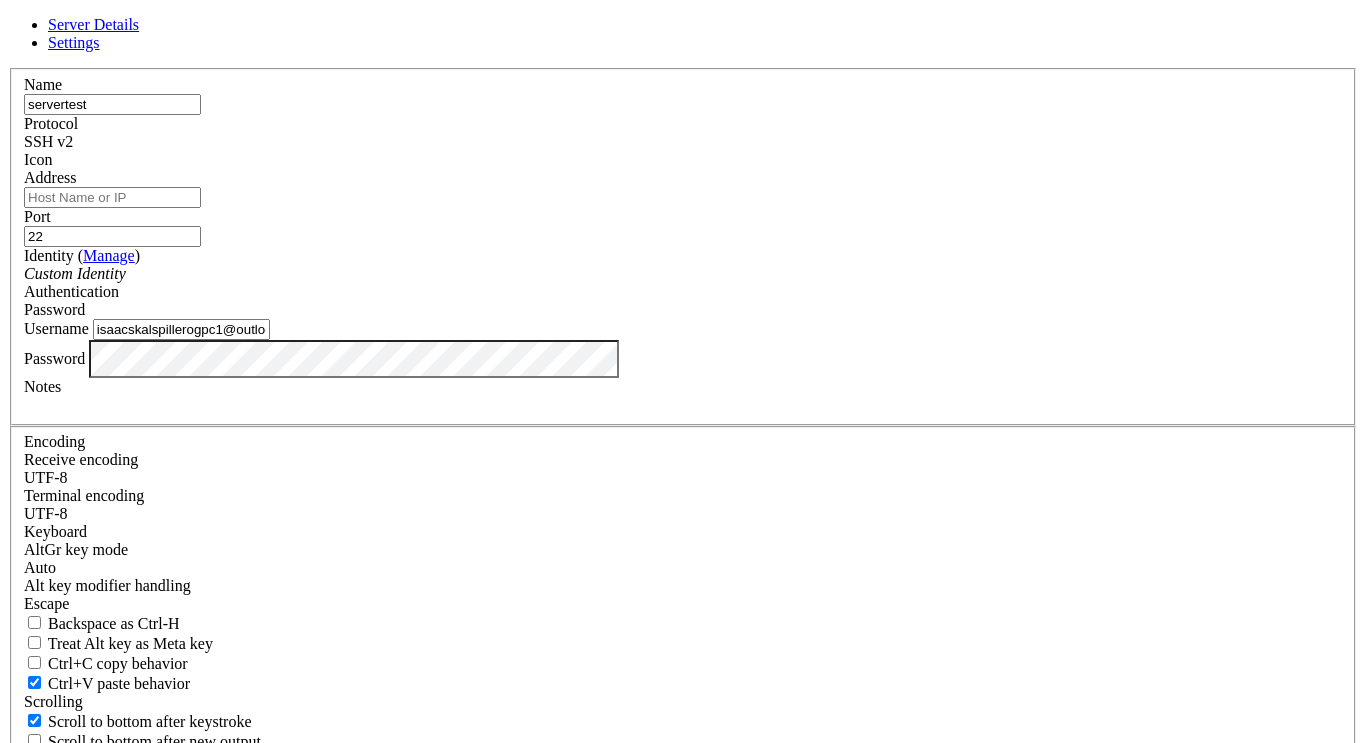 type on "servertest" 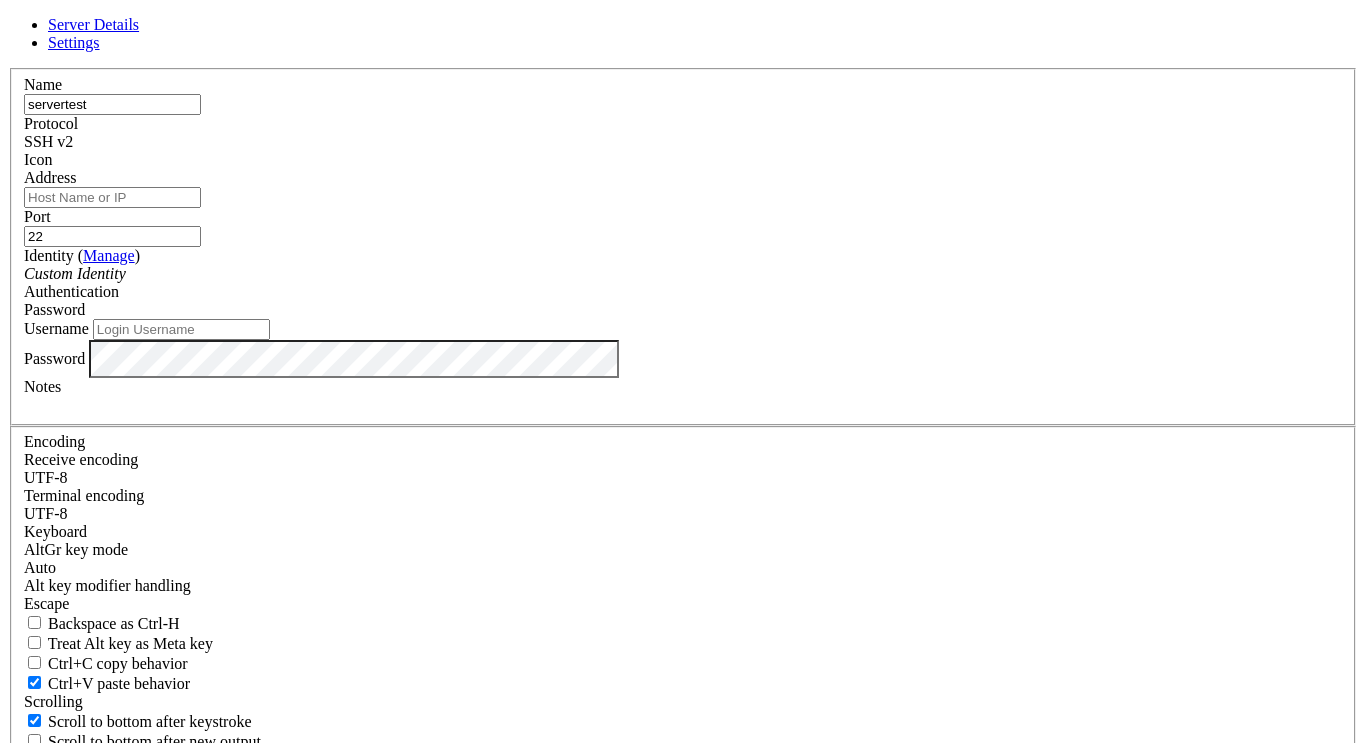 type 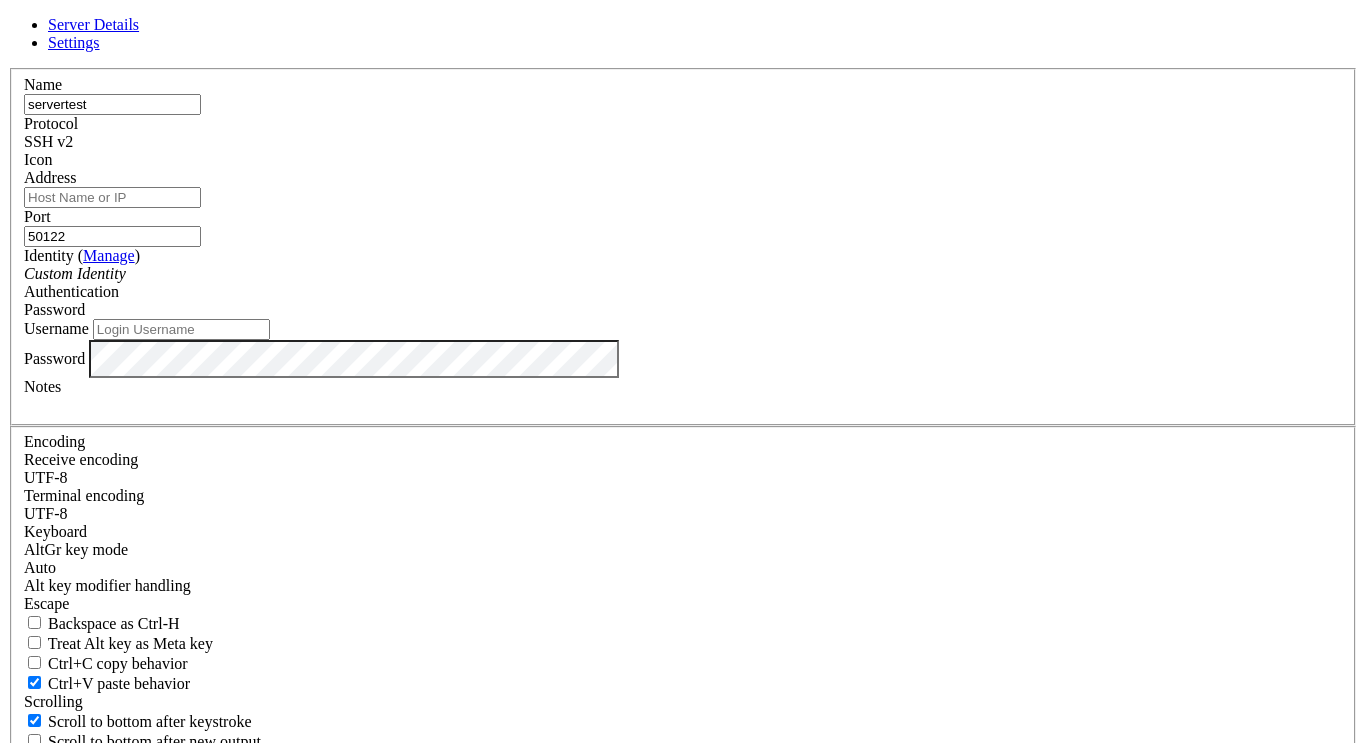 type on "50122" 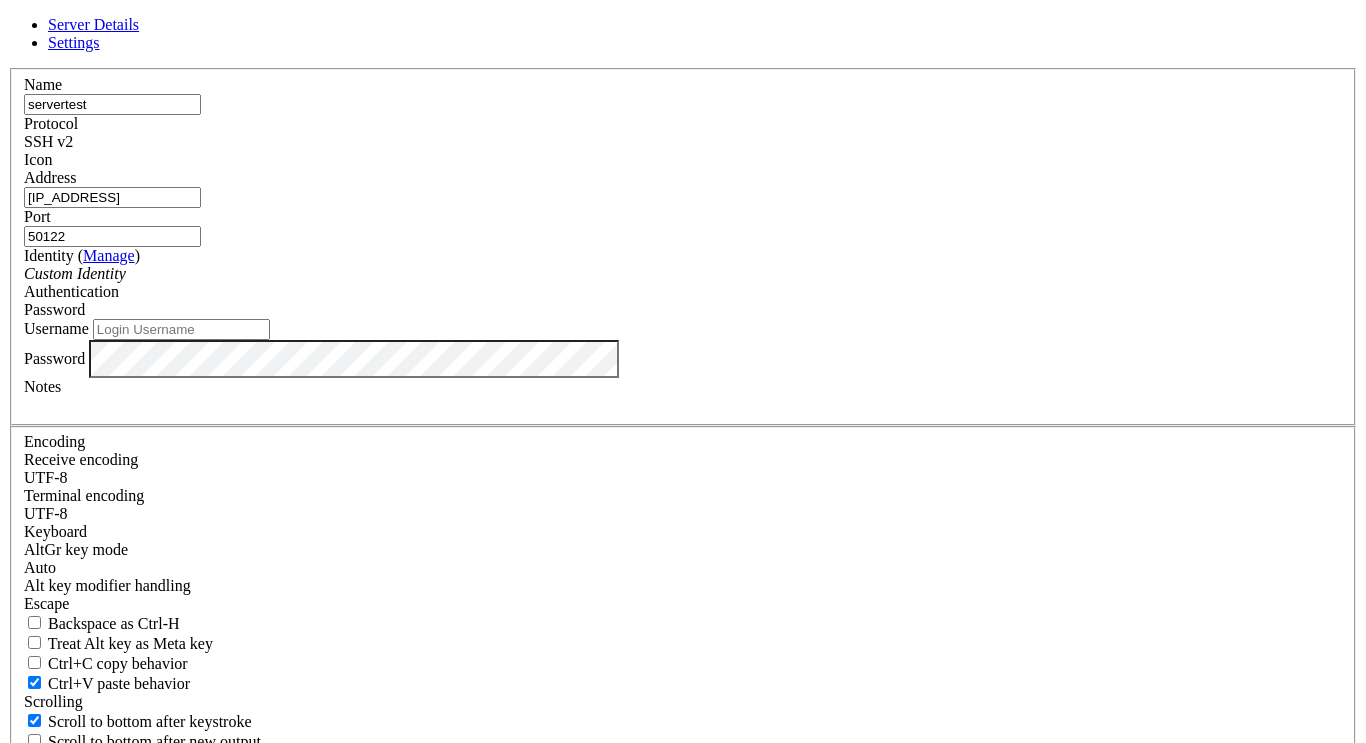 type on "[IP_ADDRESS]" 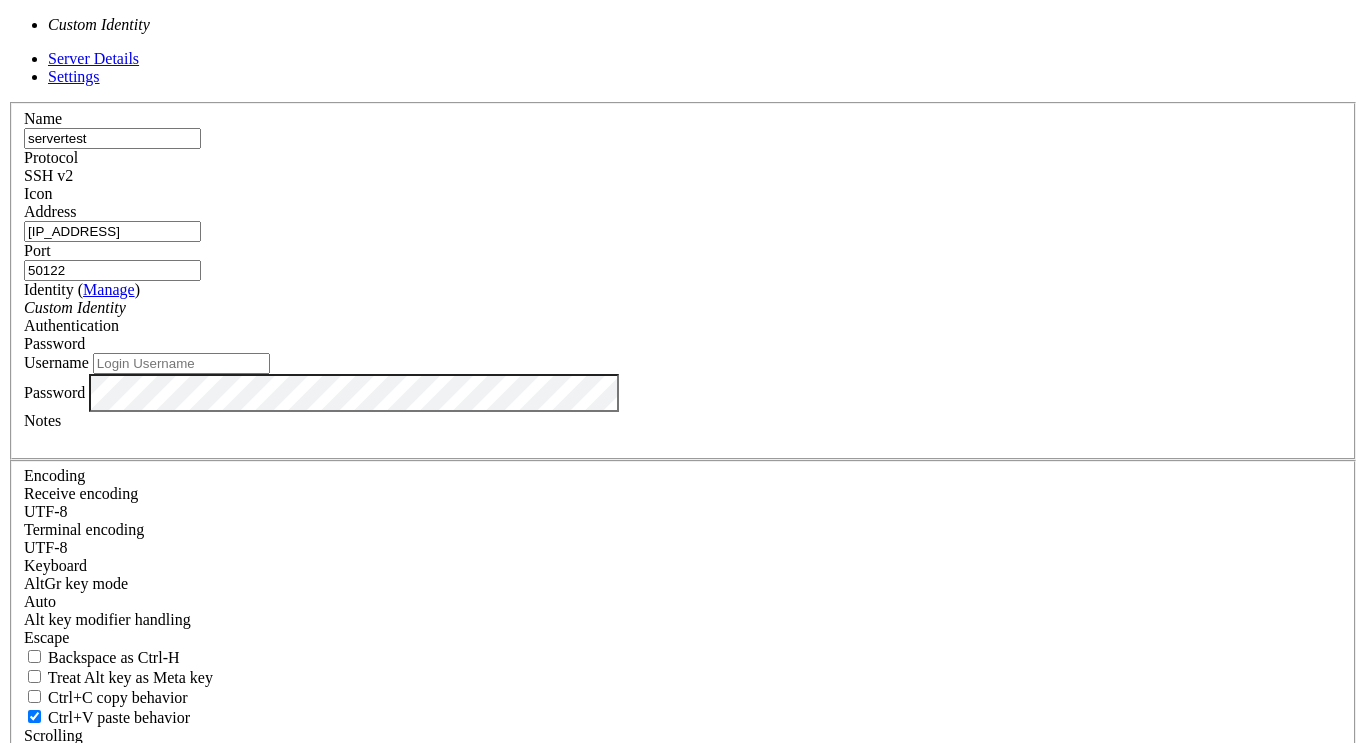 click on "Custom Identity" at bounding box center (683, 308) 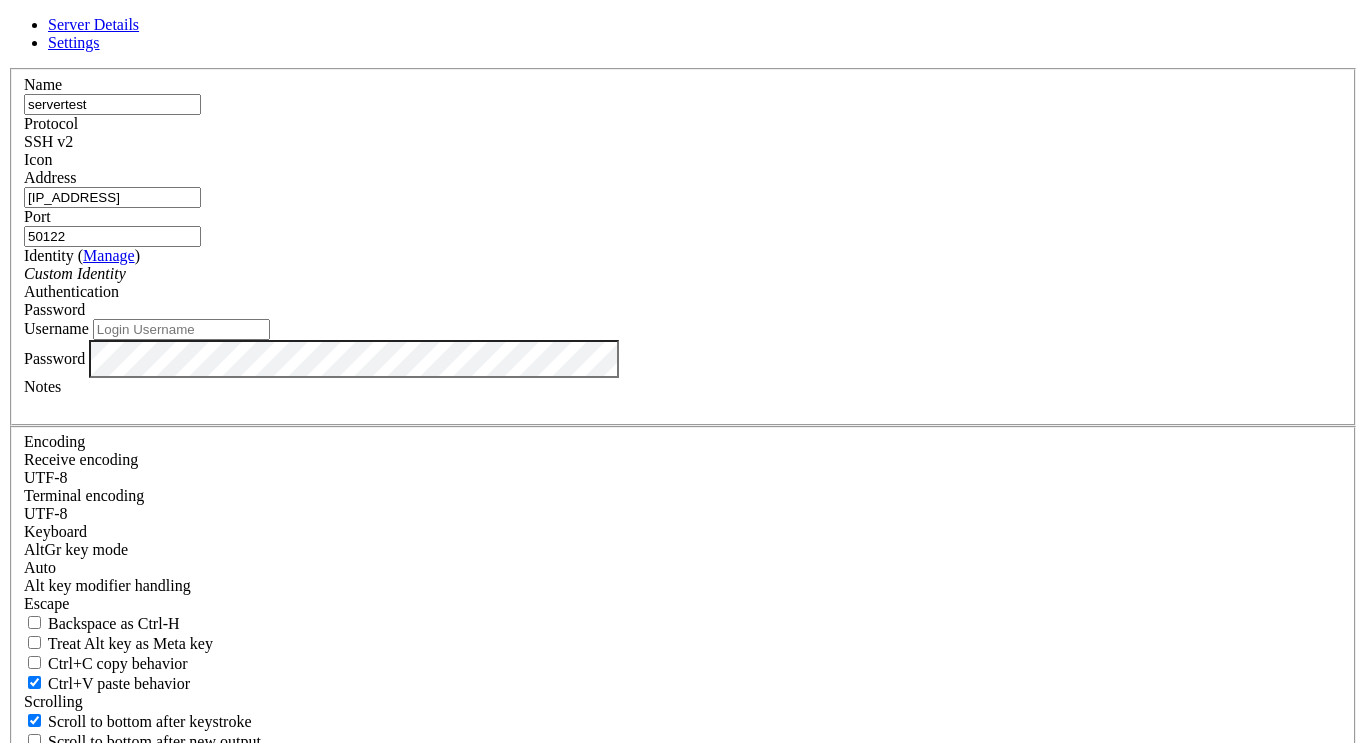 click on "Username" at bounding box center [181, 329] 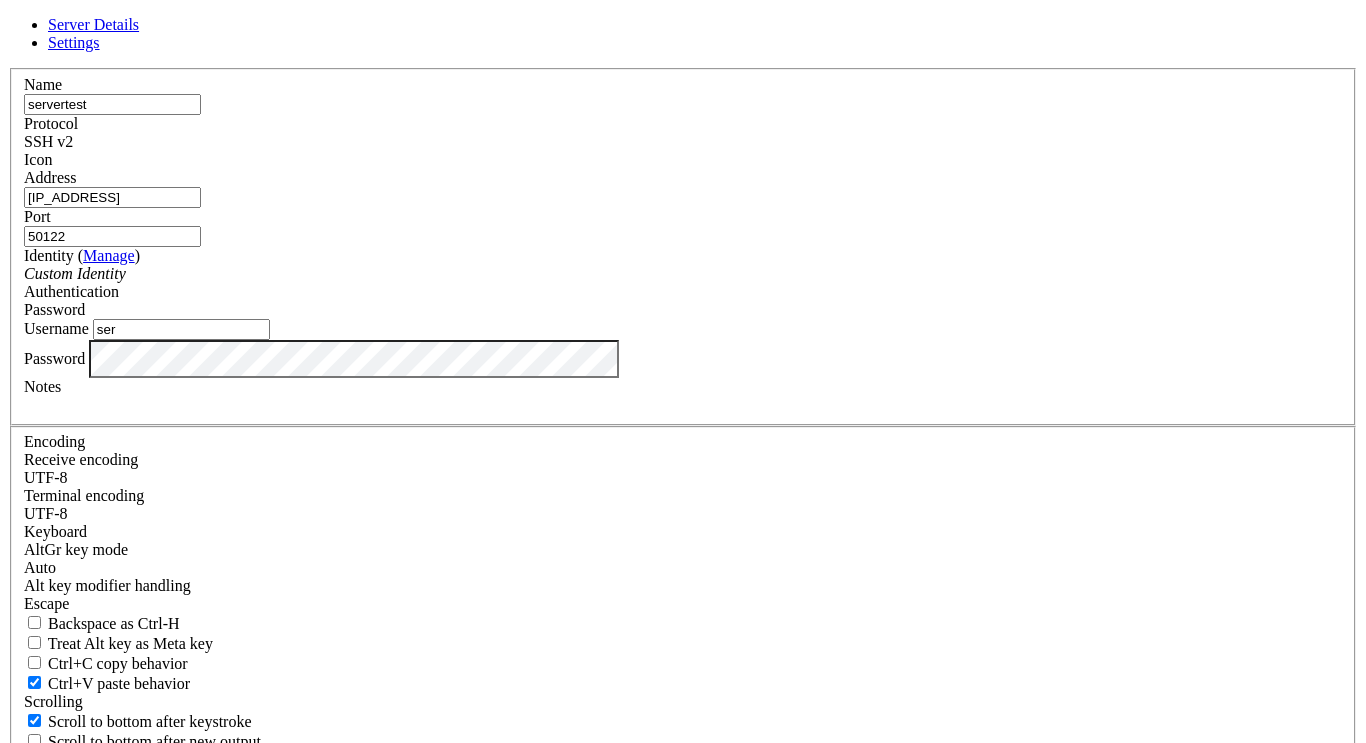 type on "servertest" 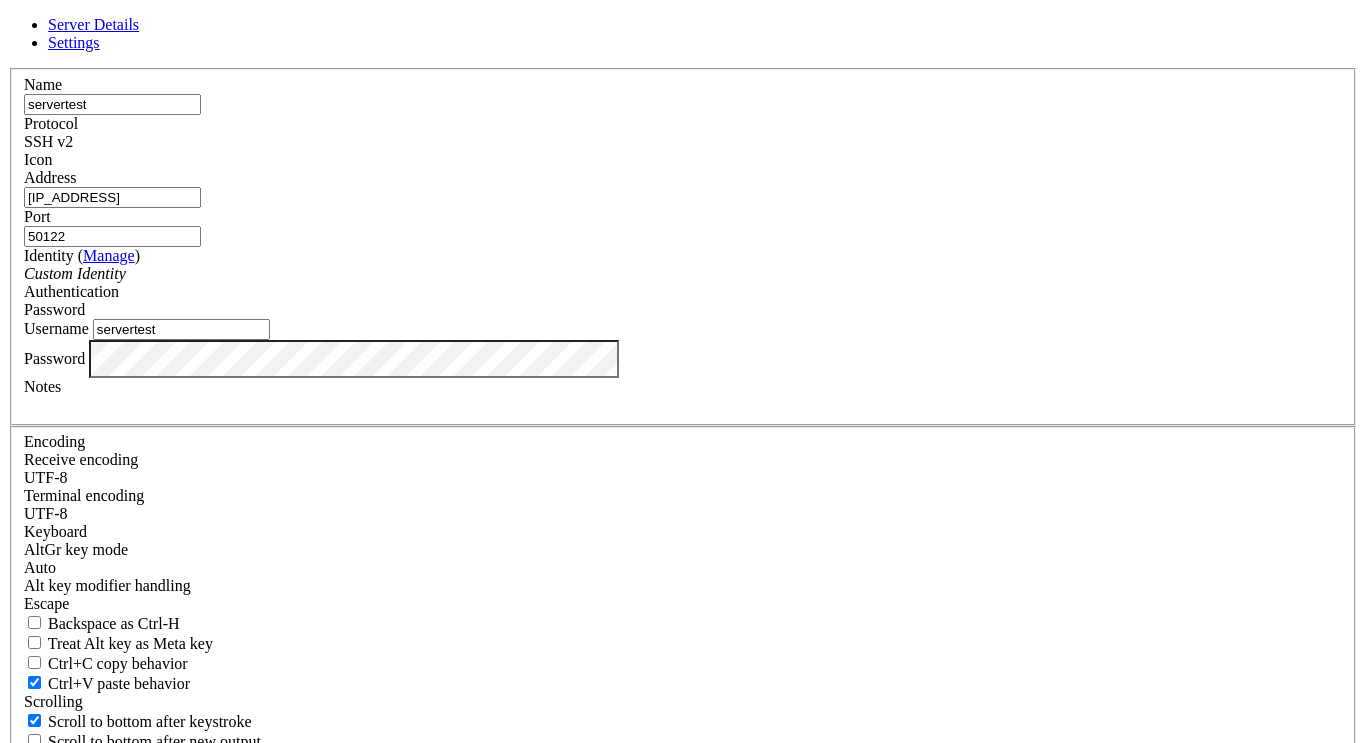 click on "Save" at bounding box center [31, 831] 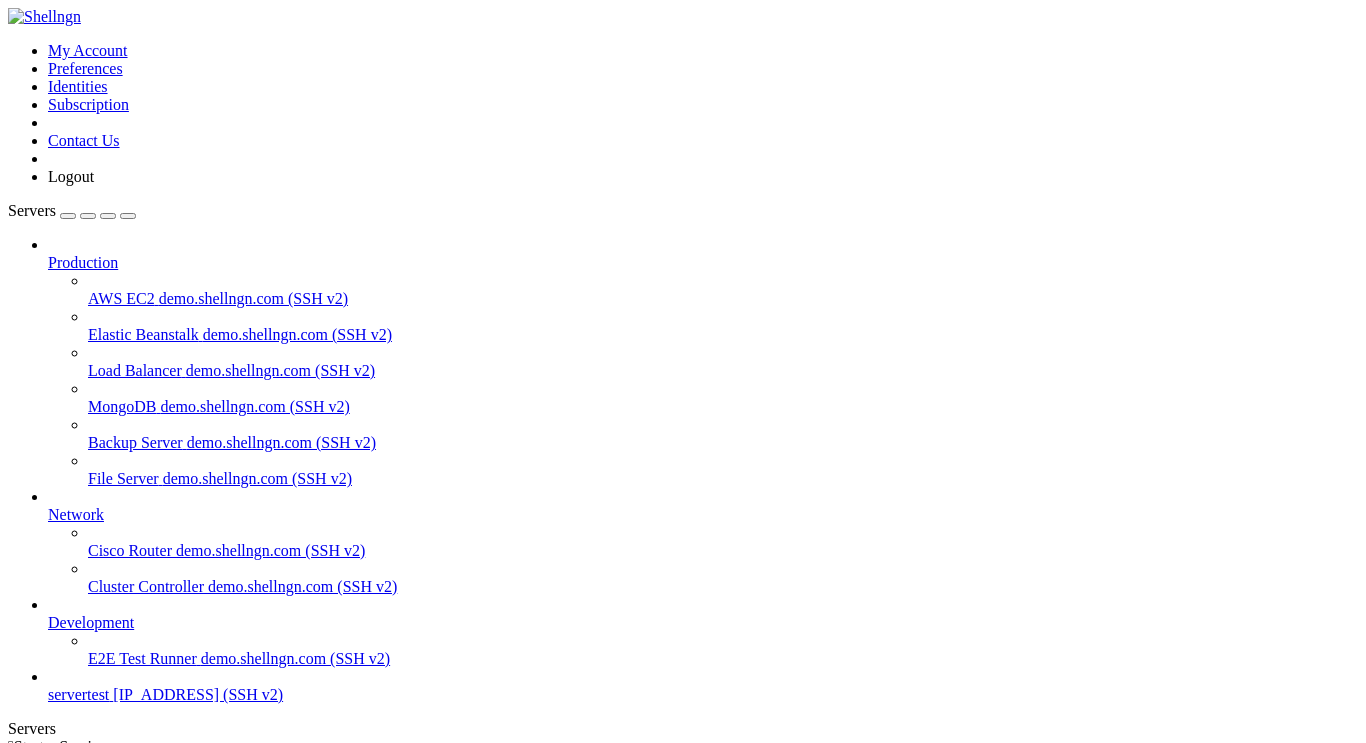 scroll, scrollTop: 64, scrollLeft: 0, axis: vertical 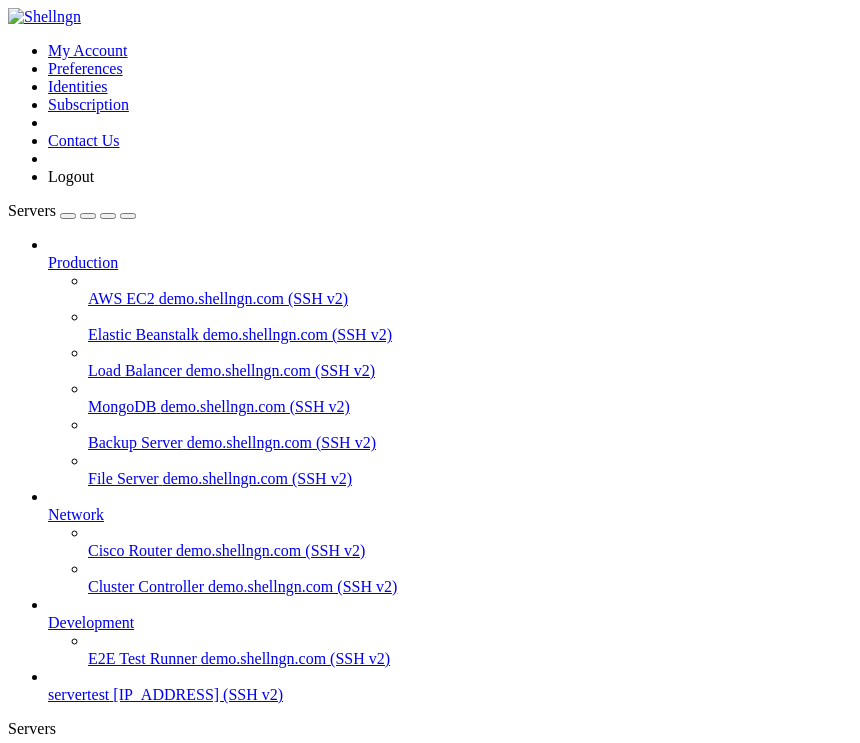 click 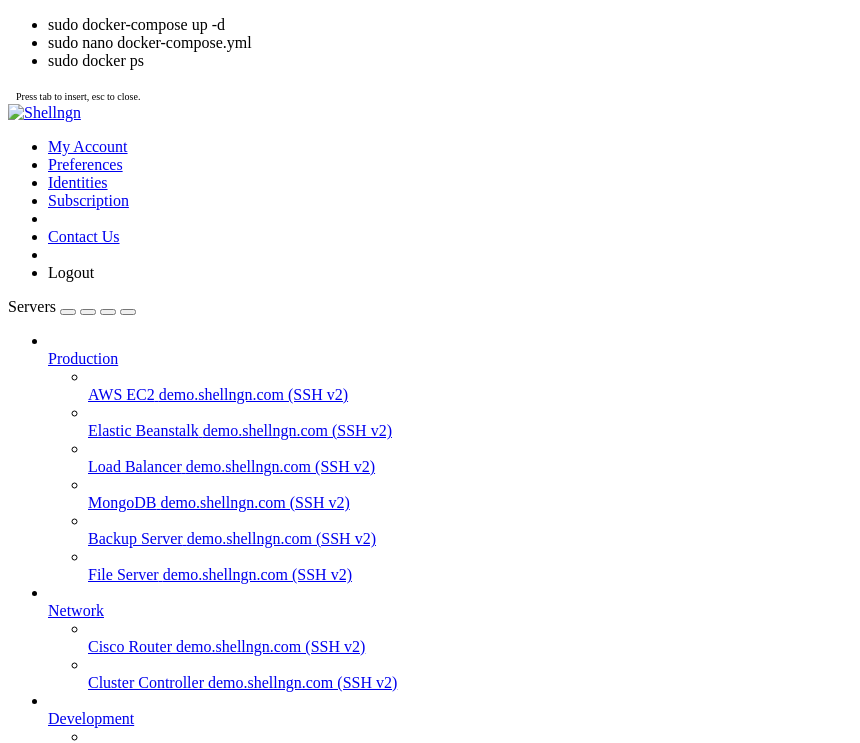 click on "servertest@servertest : ~/invidious $ sudo" 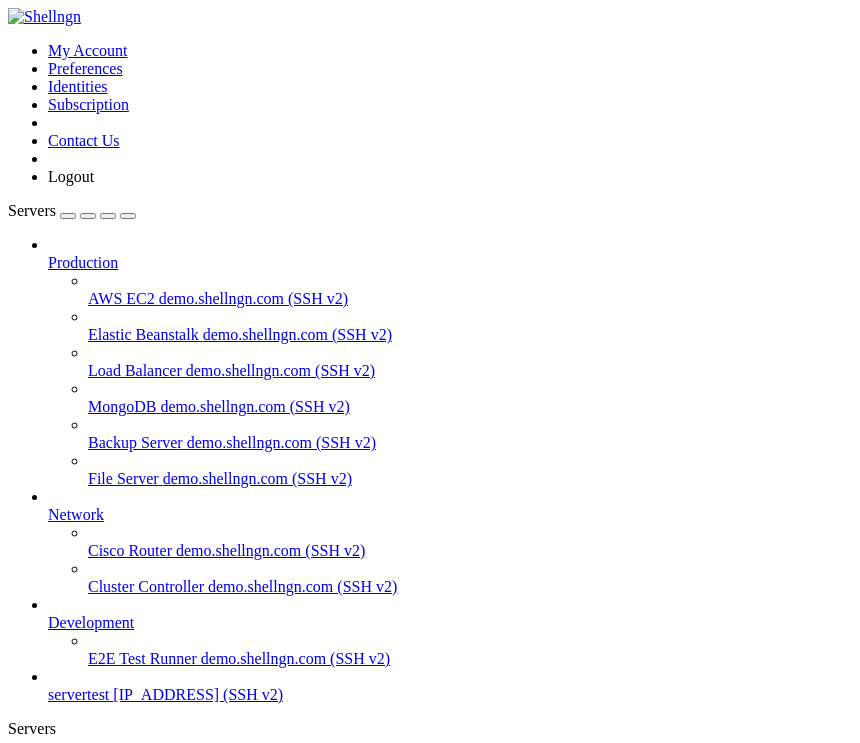 click on "servertest@servertest : ~/invidious $ sudo docker ps" 